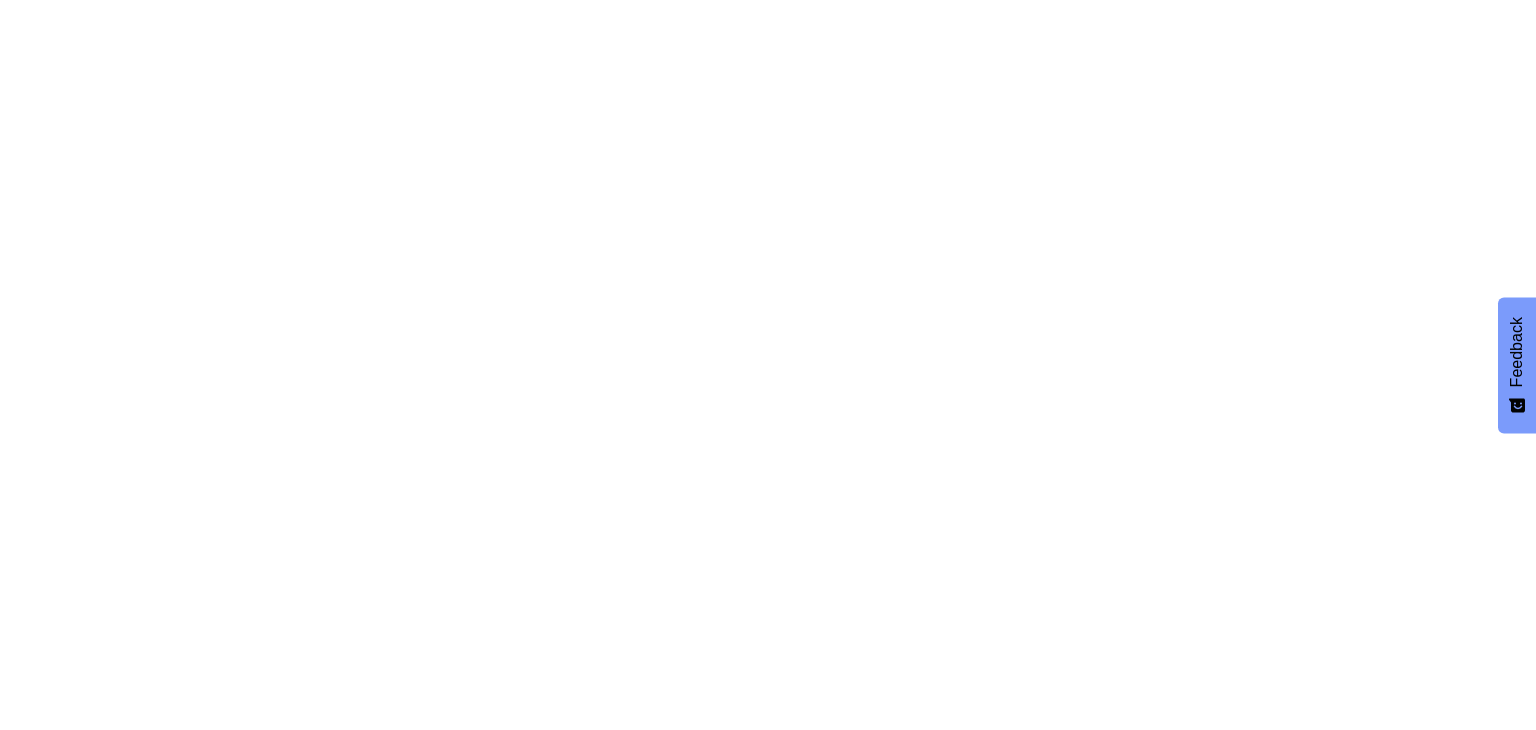 scroll, scrollTop: 0, scrollLeft: 0, axis: both 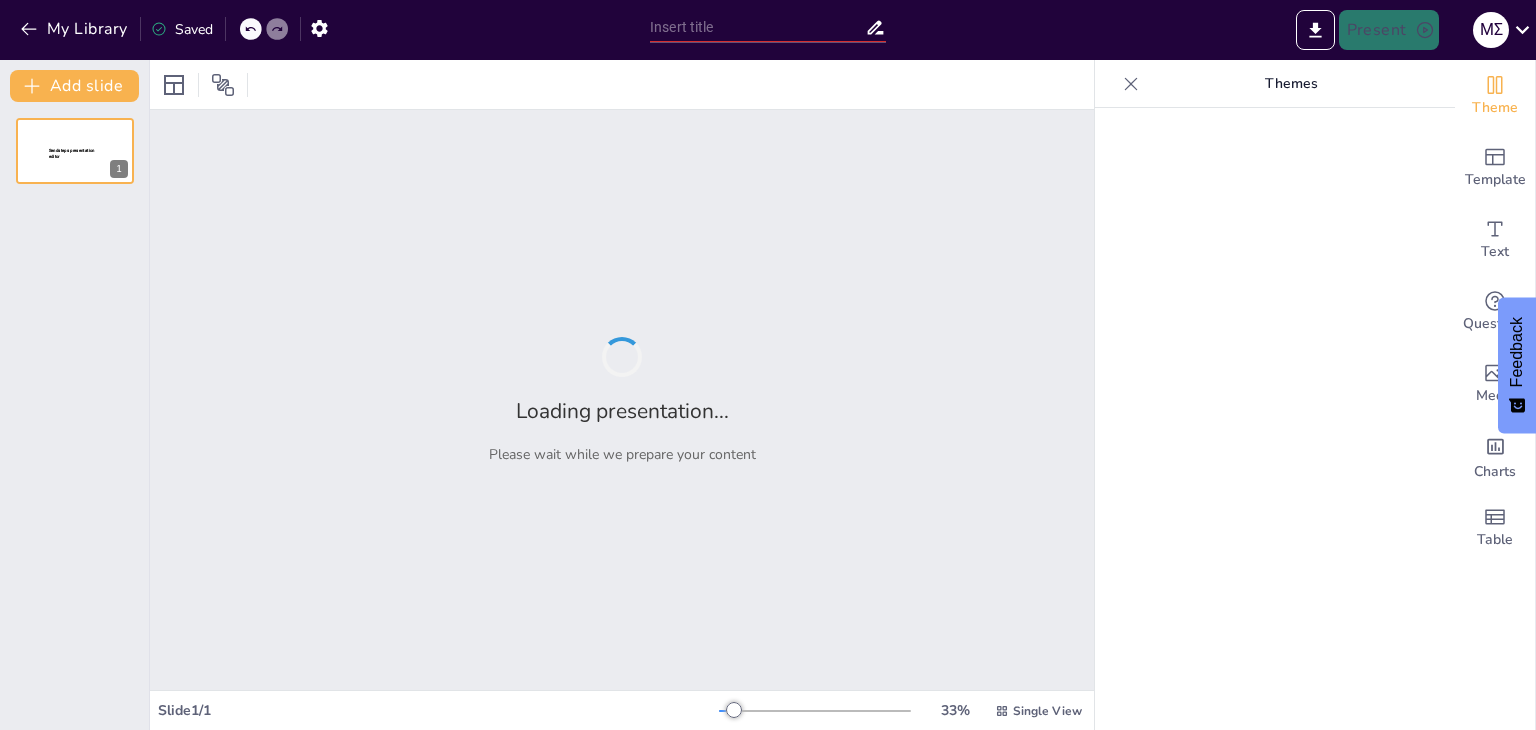 type on "Imported presentation_lignite_RES_full_academic.pptx" 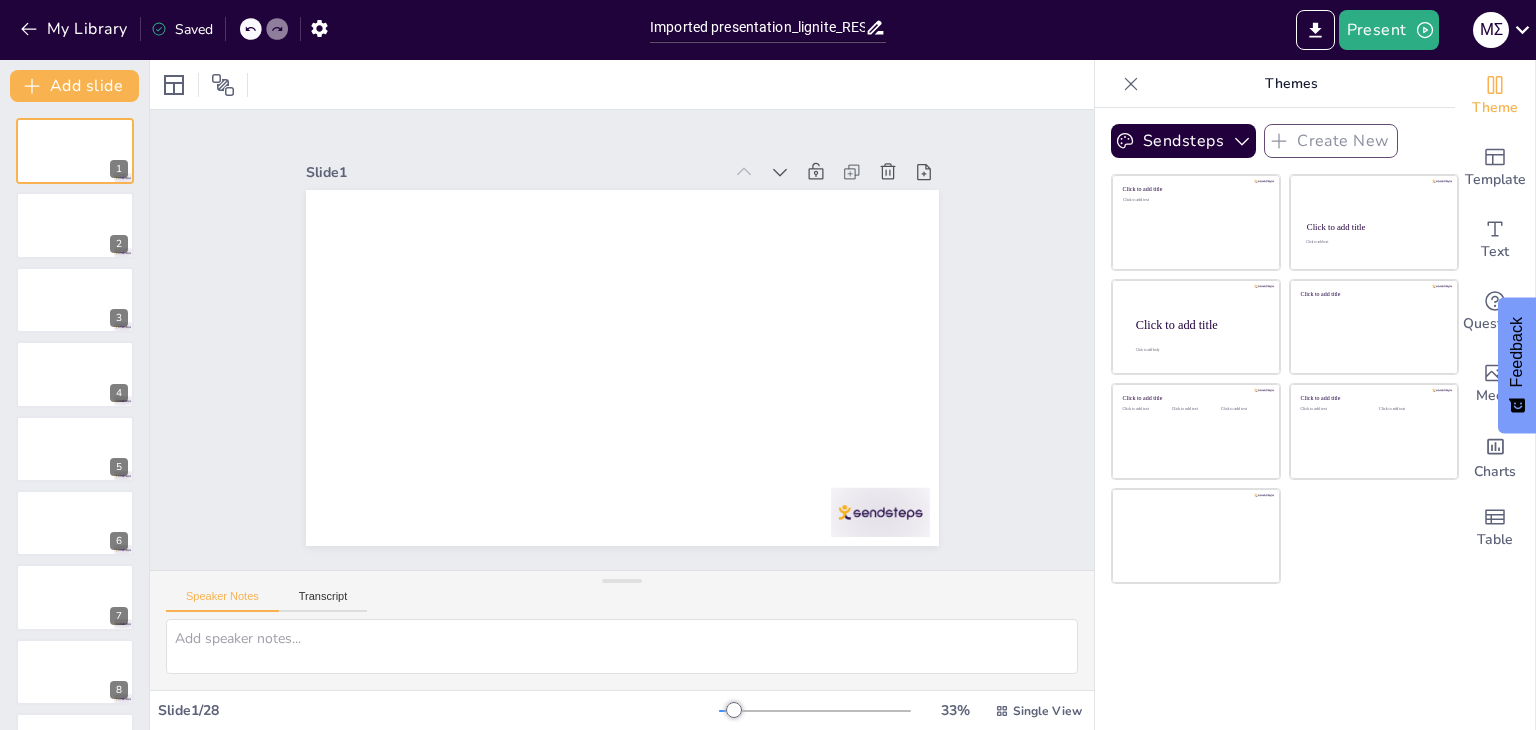scroll, scrollTop: 0, scrollLeft: 0, axis: both 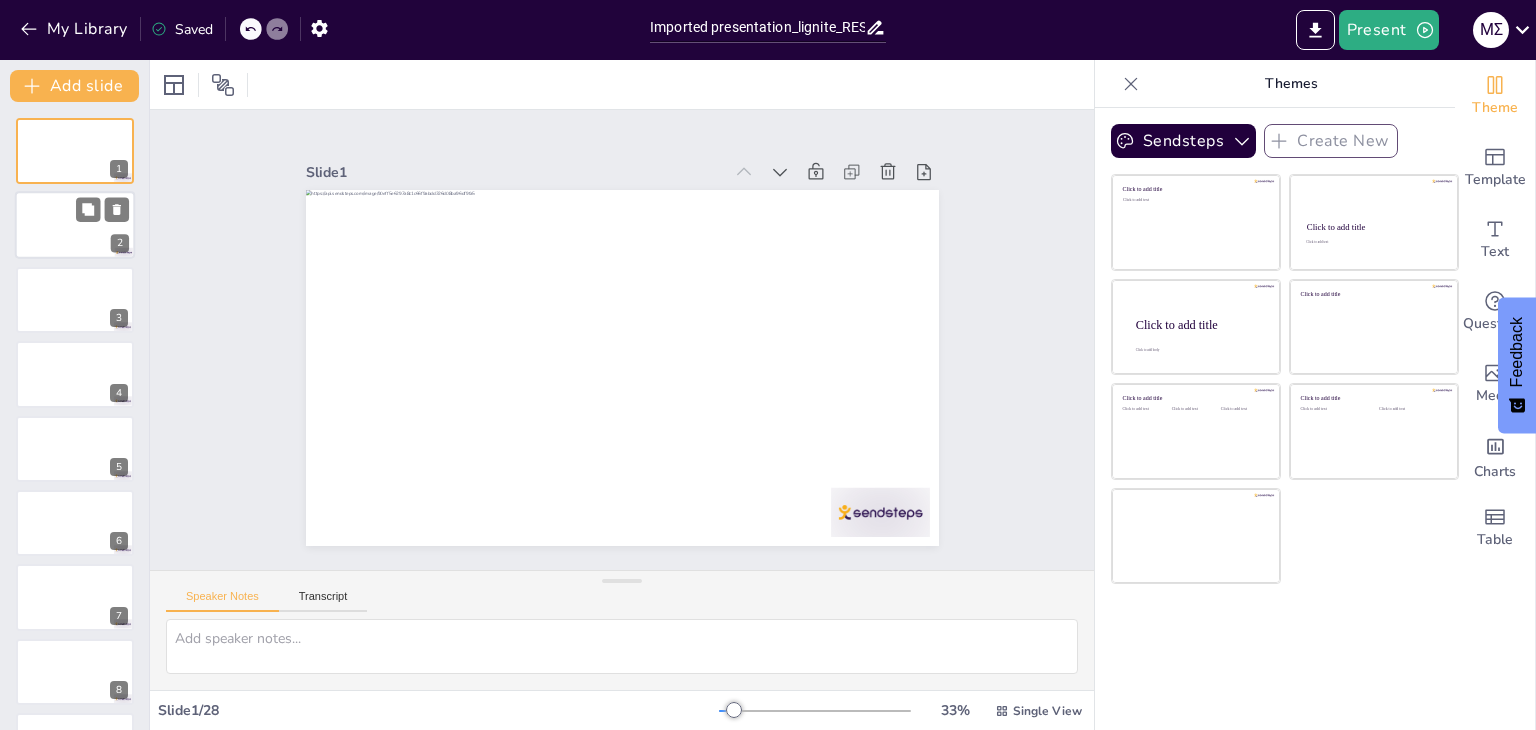 click at bounding box center [75, 226] 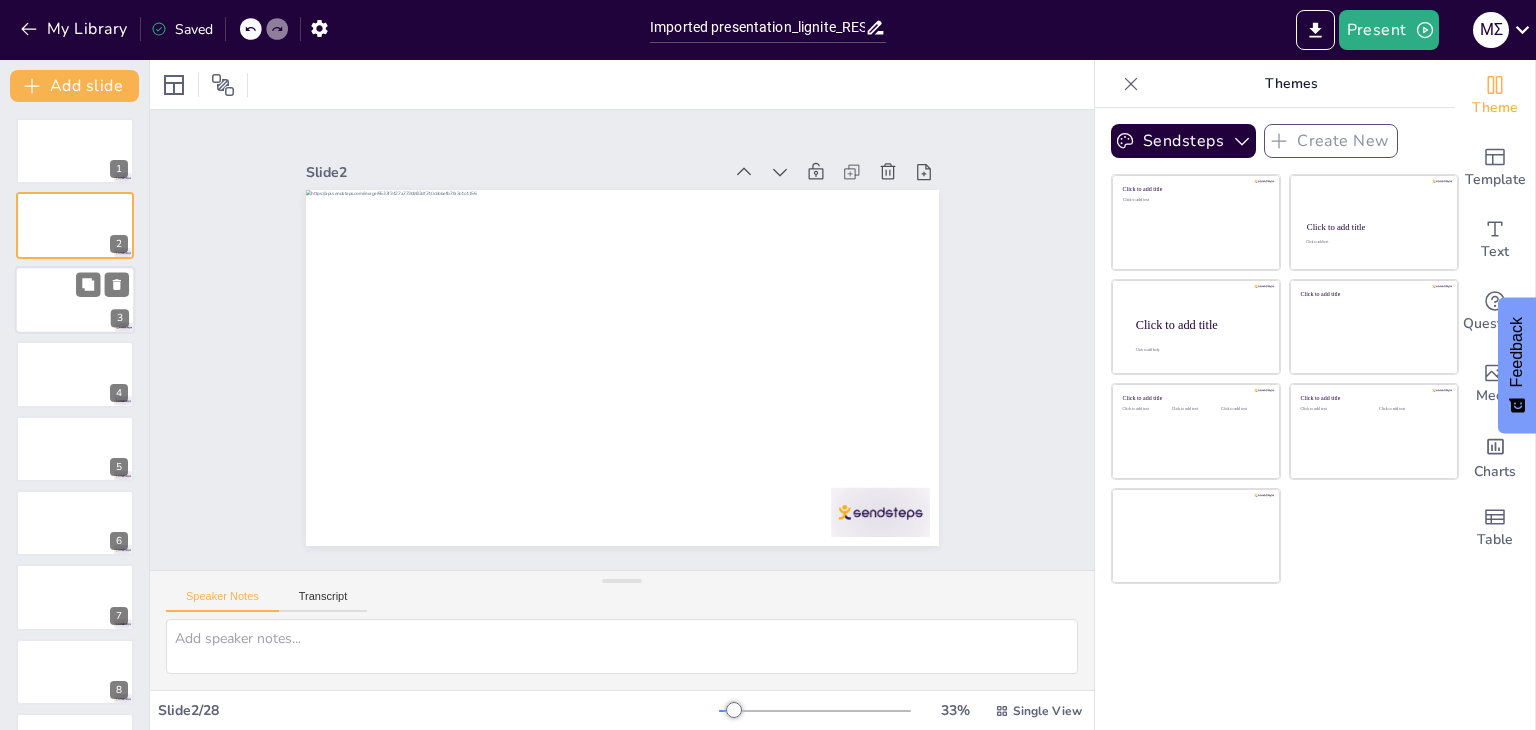 click at bounding box center (75, 300) 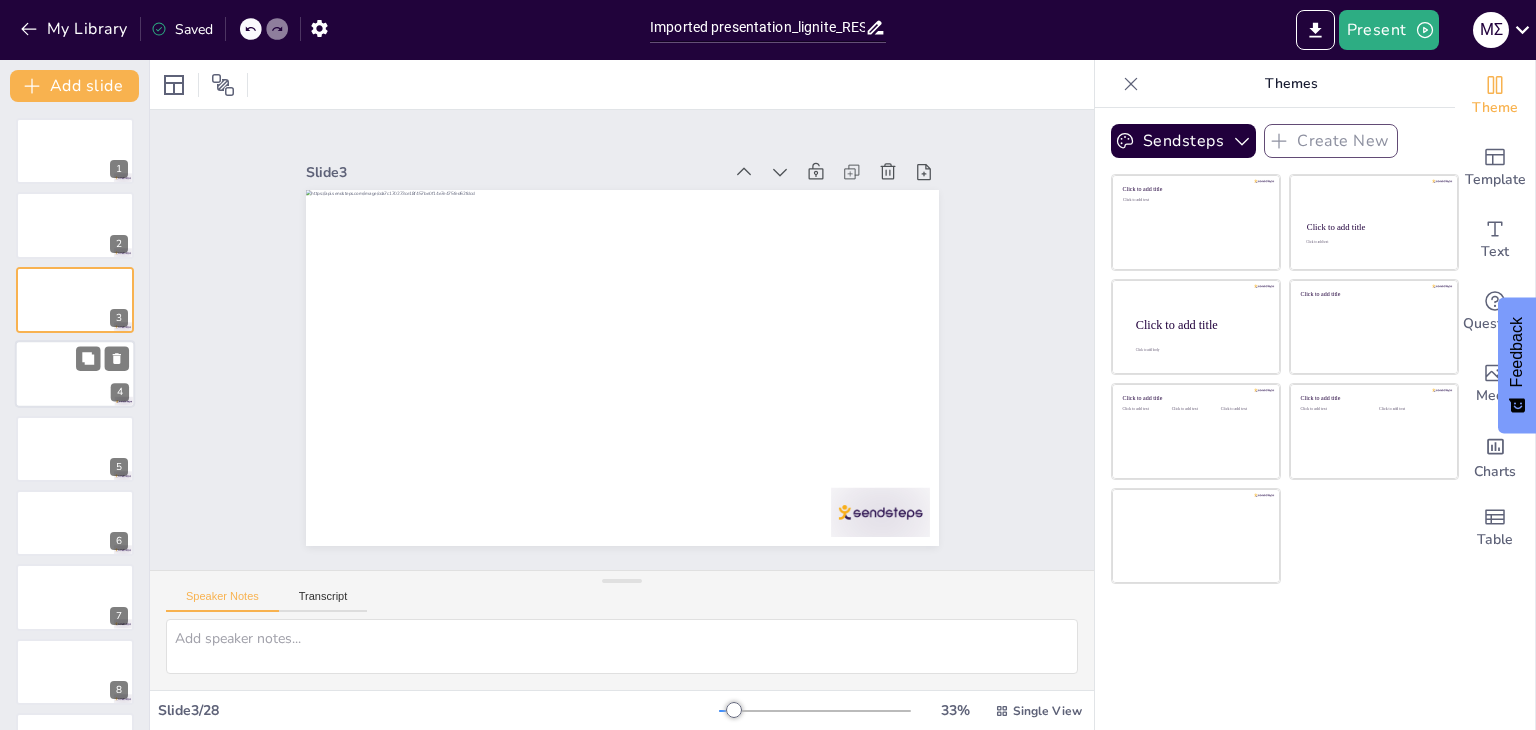 click at bounding box center (75, 374) 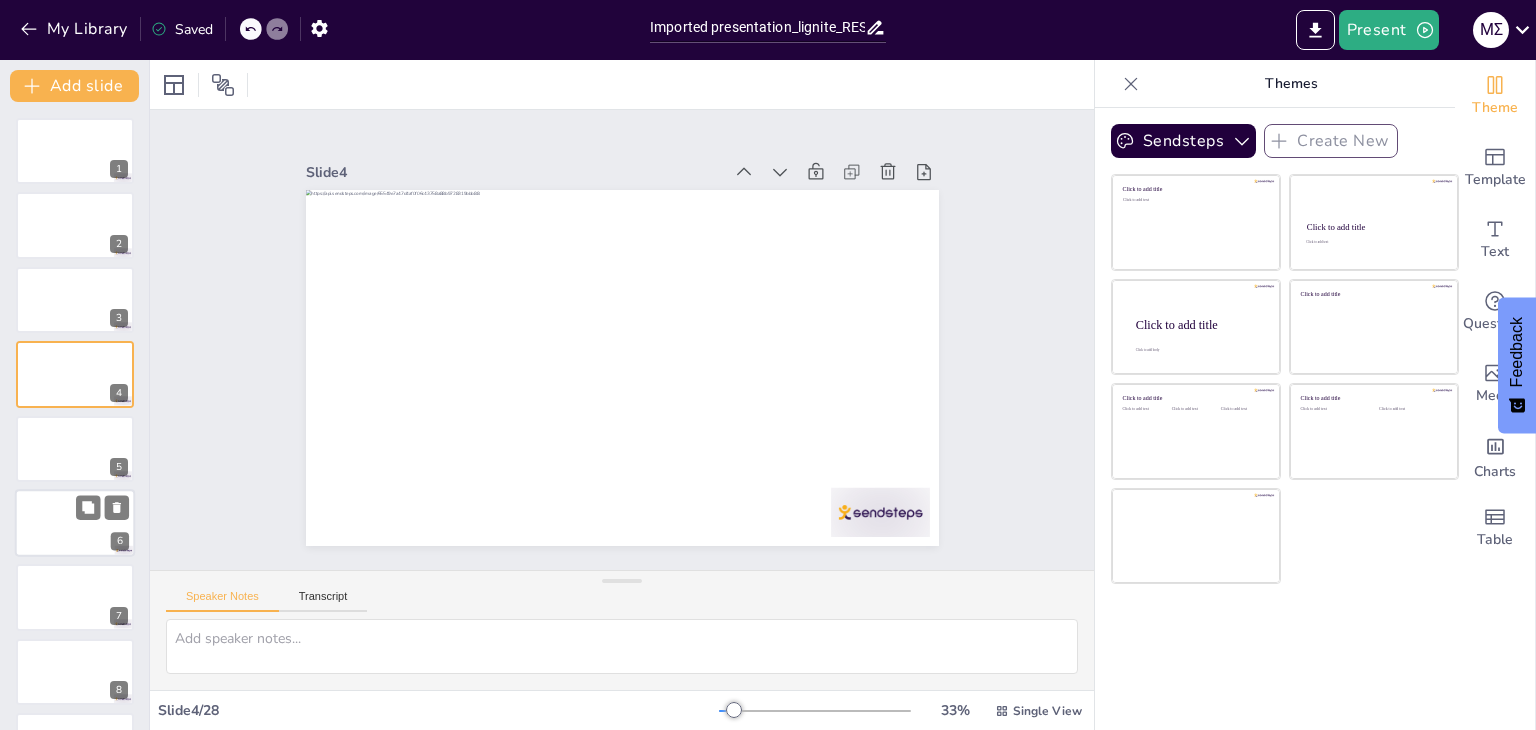 click at bounding box center [75, 523] 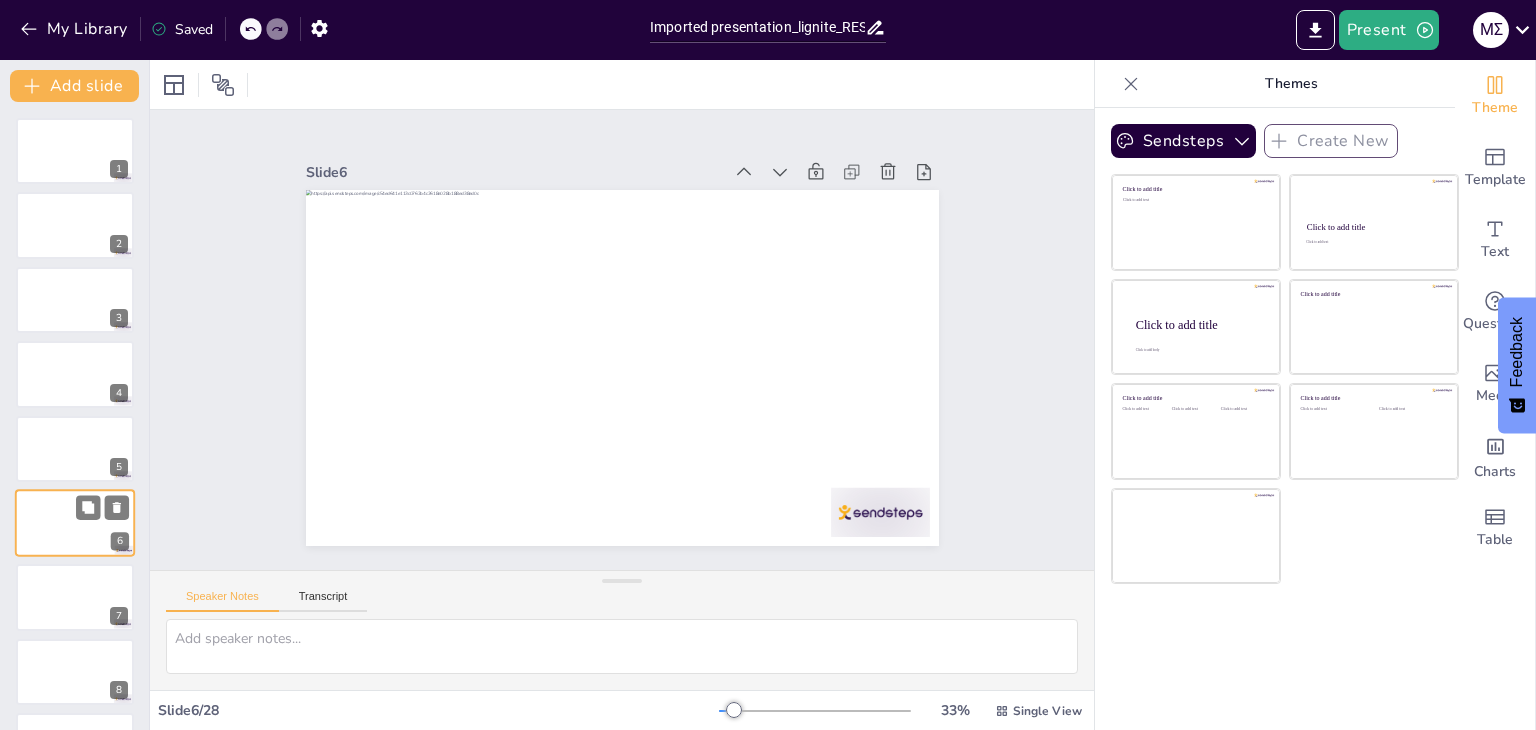 scroll, scrollTop: 107, scrollLeft: 0, axis: vertical 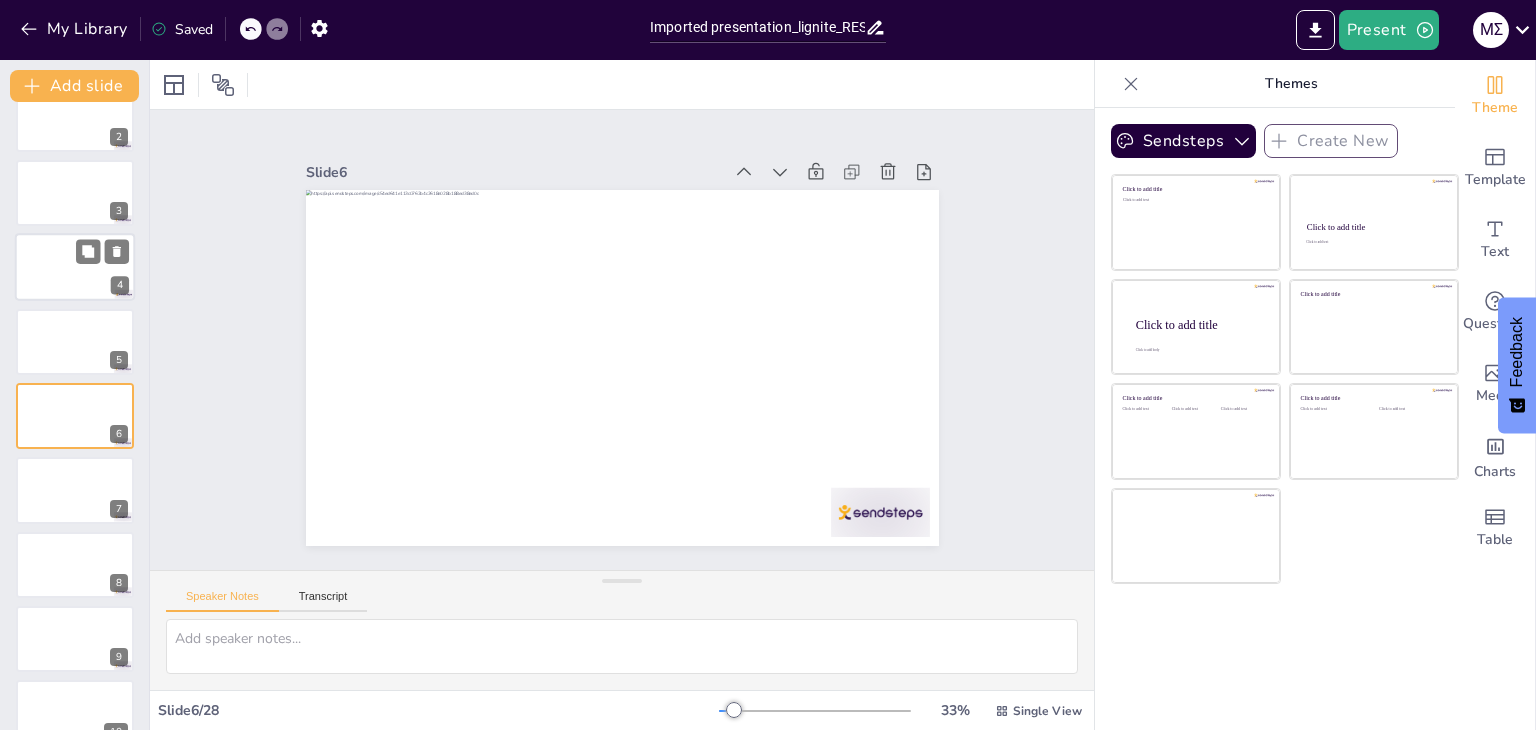 click at bounding box center [75, 267] 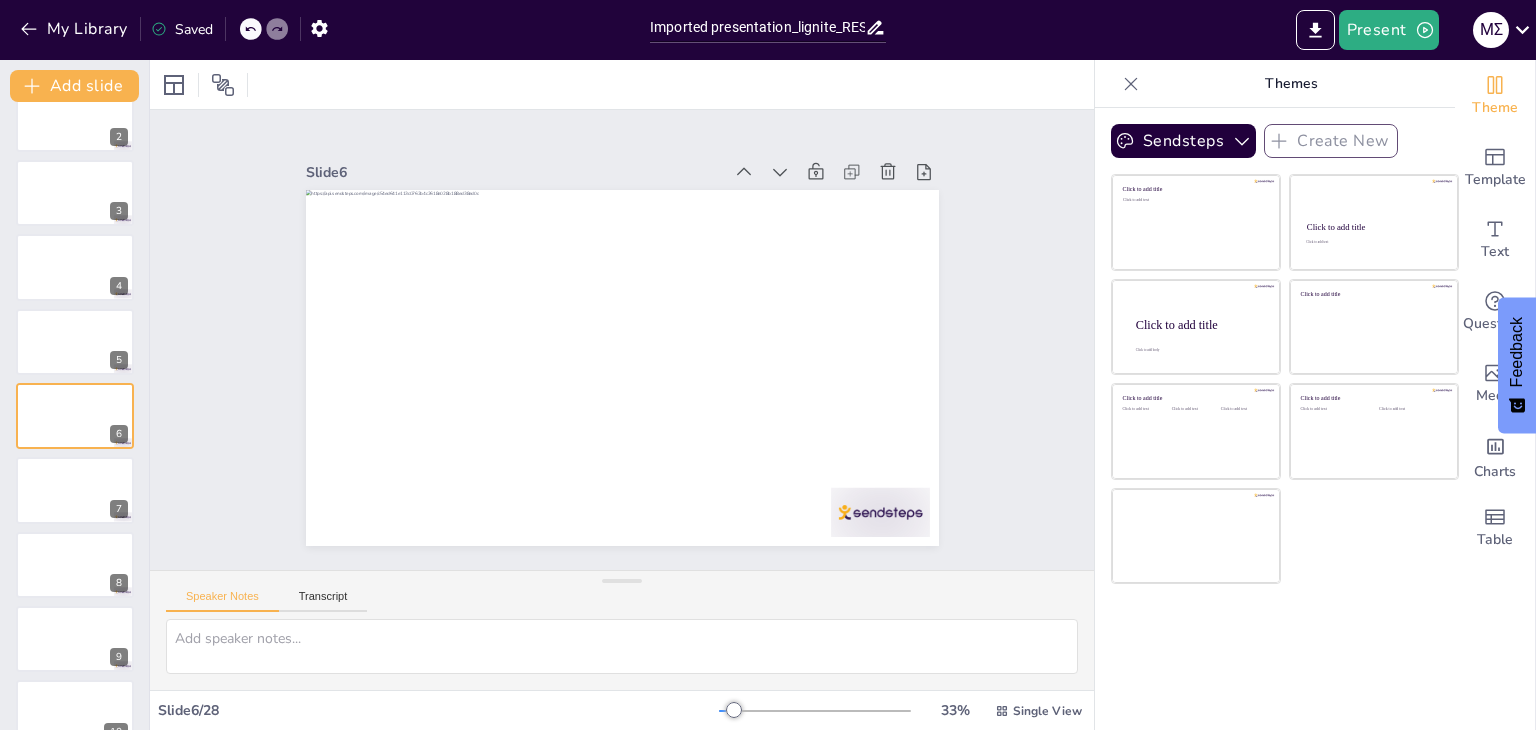 scroll, scrollTop: 0, scrollLeft: 0, axis: both 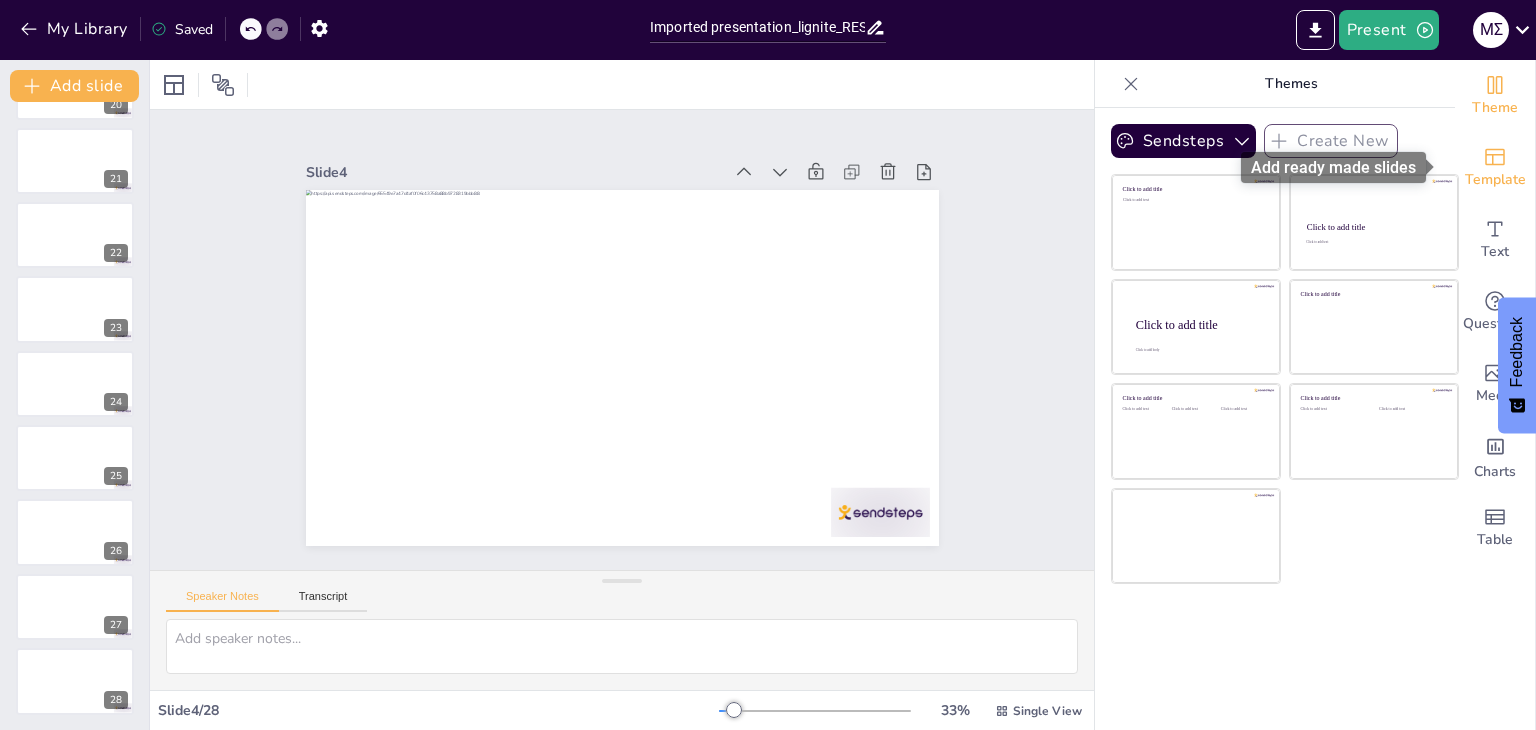 click 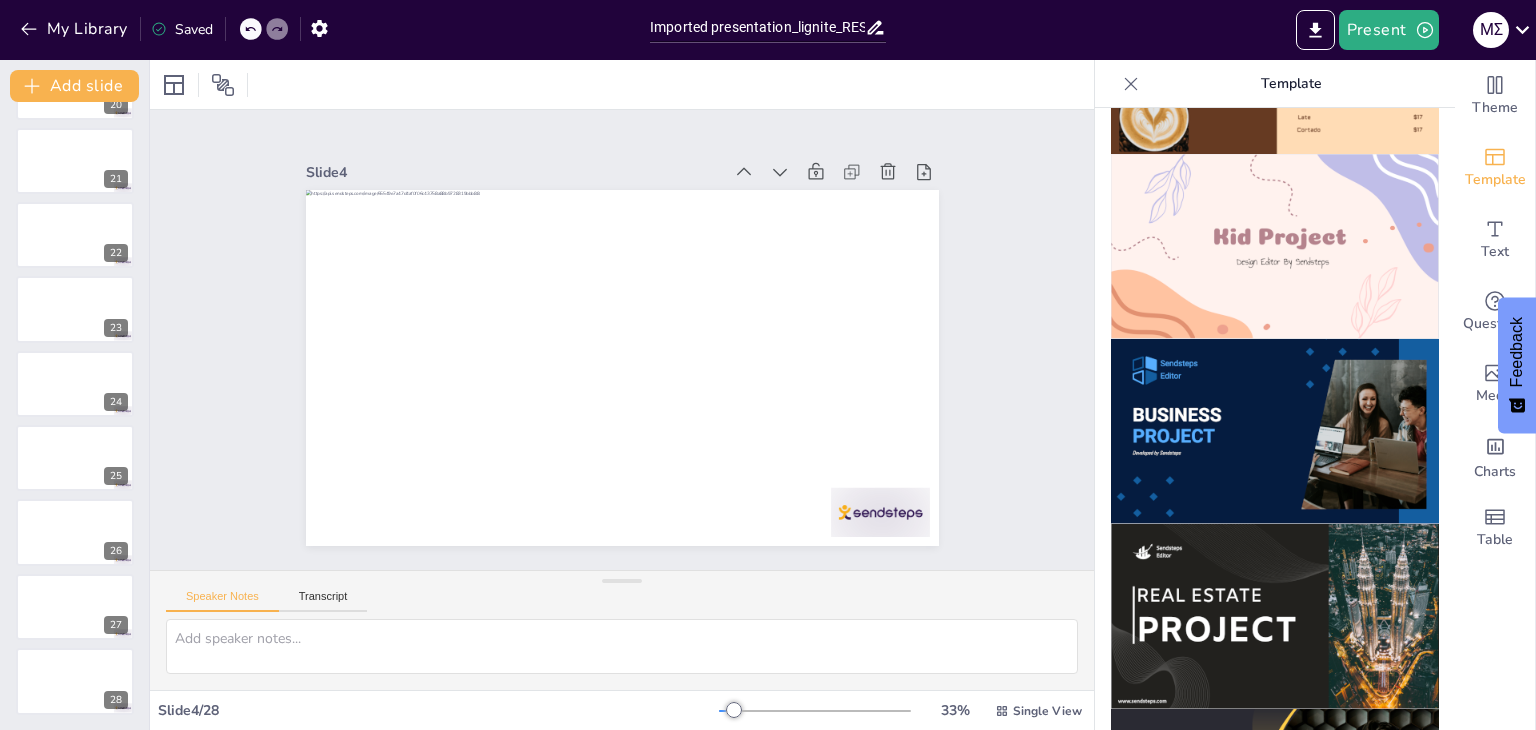 scroll, scrollTop: 1452, scrollLeft: 0, axis: vertical 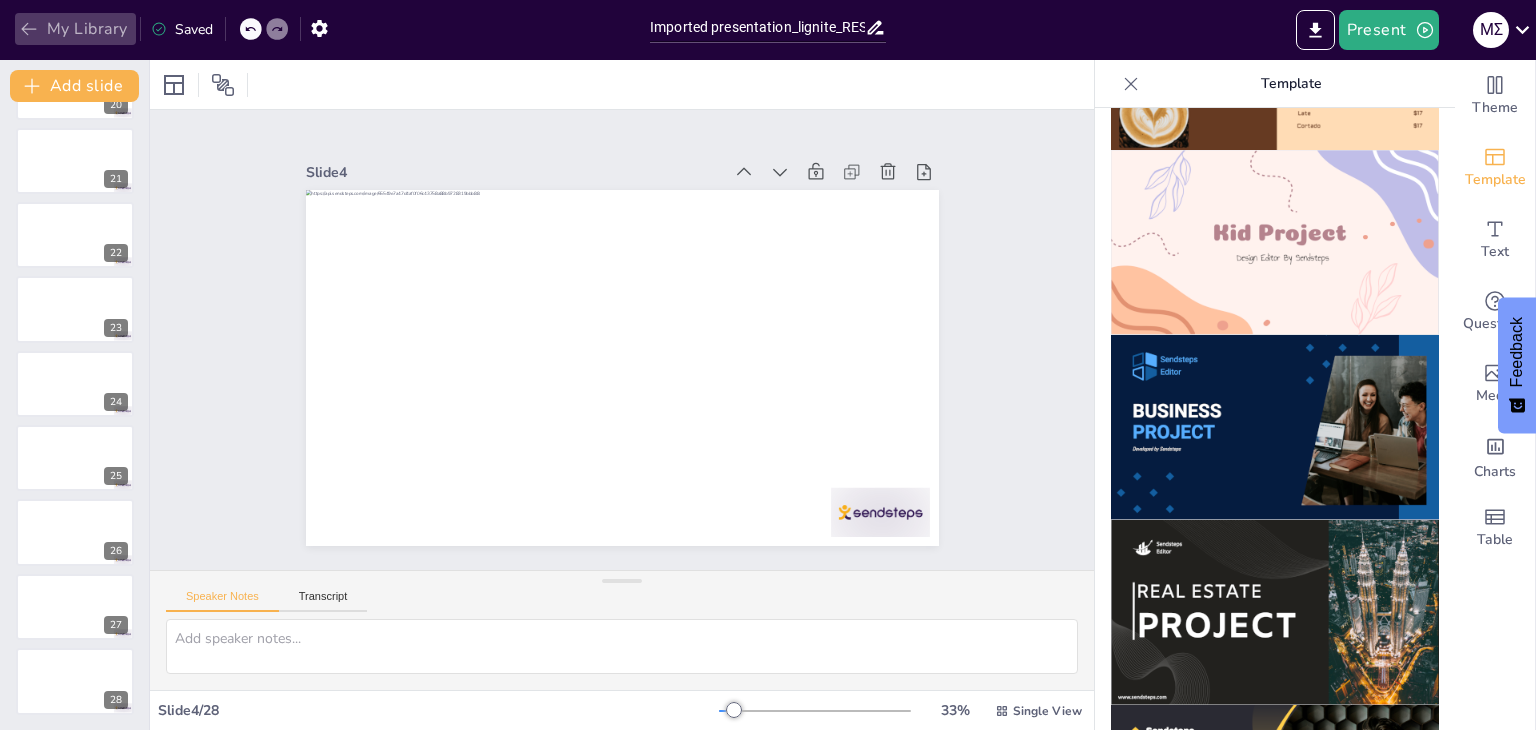 click on "My Library" at bounding box center (75, 29) 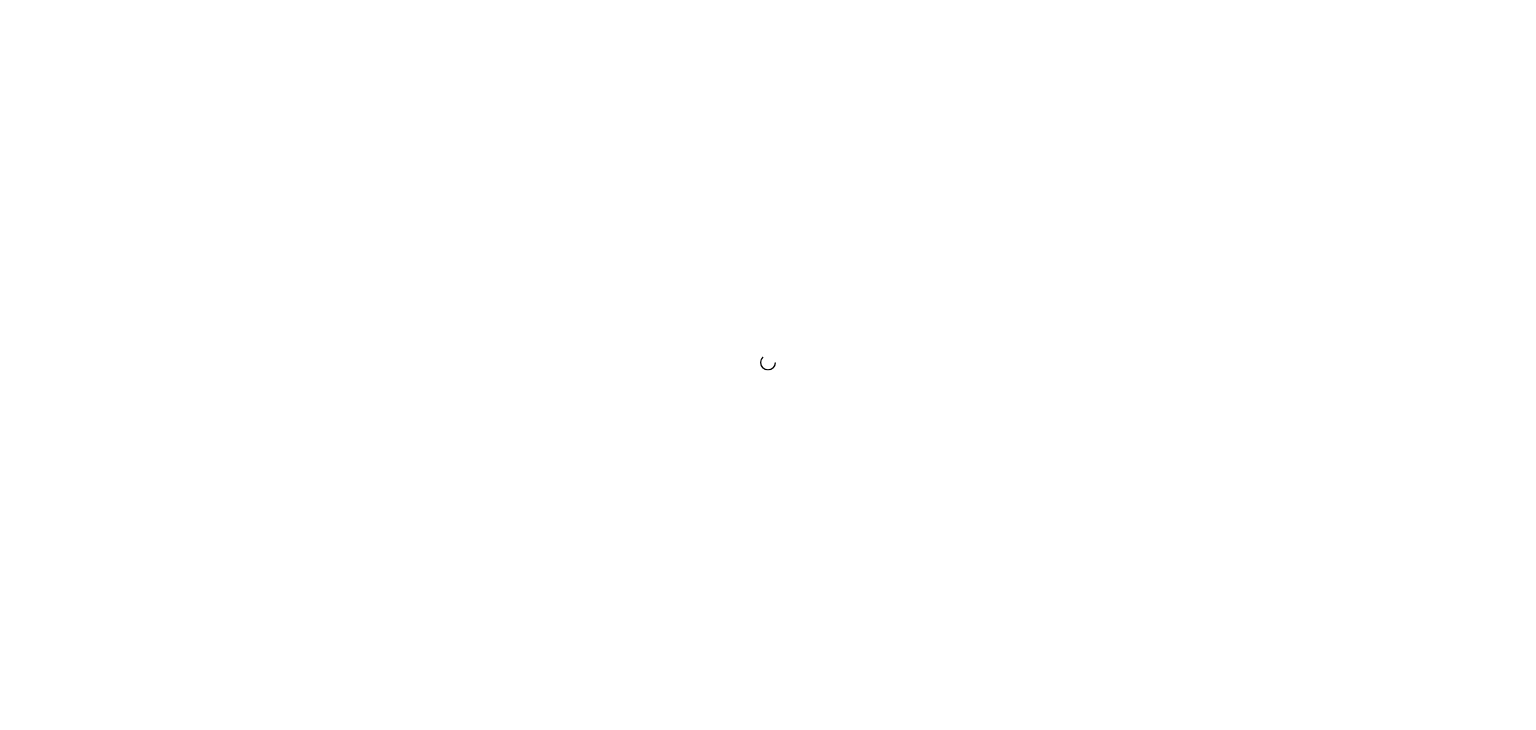 scroll, scrollTop: 0, scrollLeft: 0, axis: both 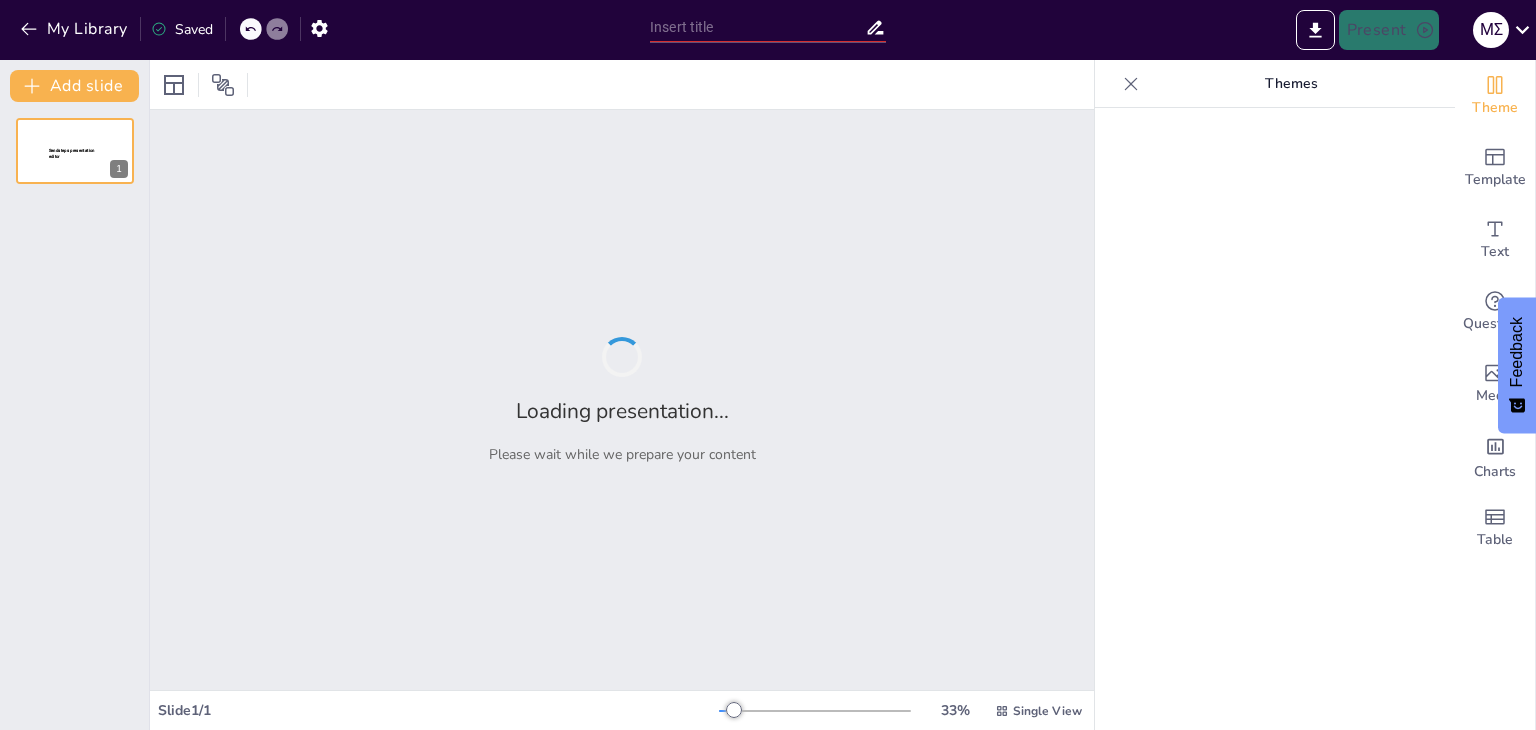 type on "Δίκαιη Μετάβαση: Προτάσεις και Στρατηγικές για τη Δυτική Μακεδονία" 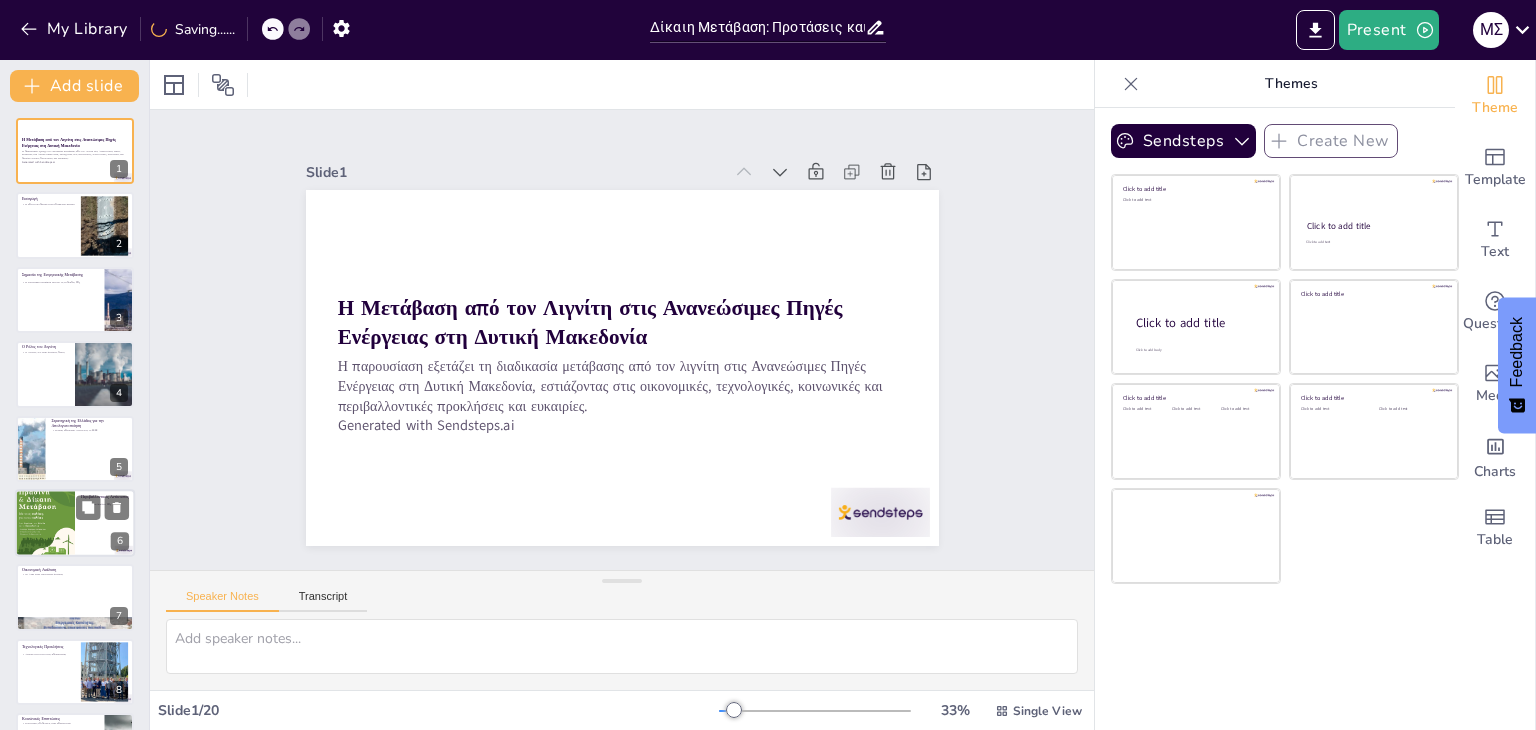 click at bounding box center [45, 523] 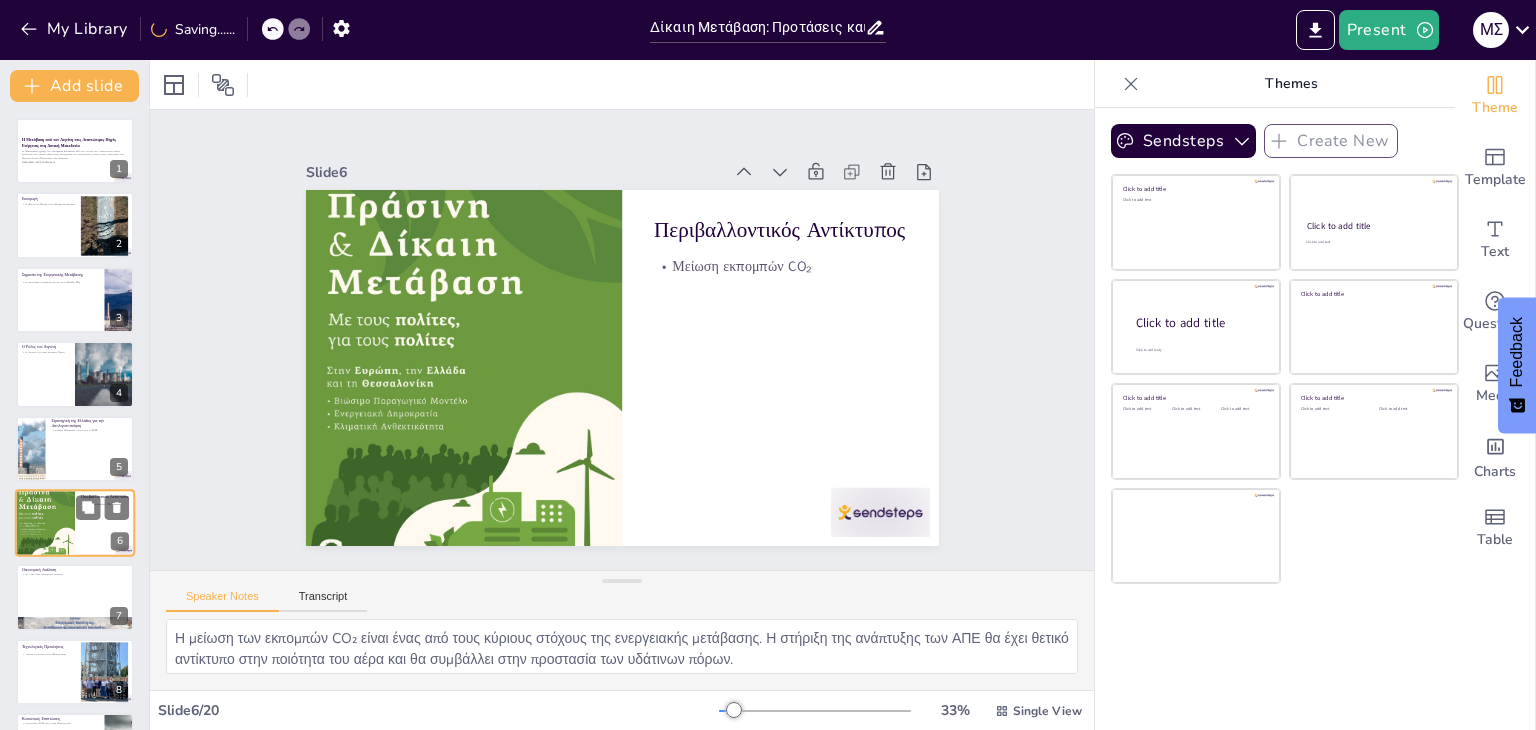 scroll, scrollTop: 107, scrollLeft: 0, axis: vertical 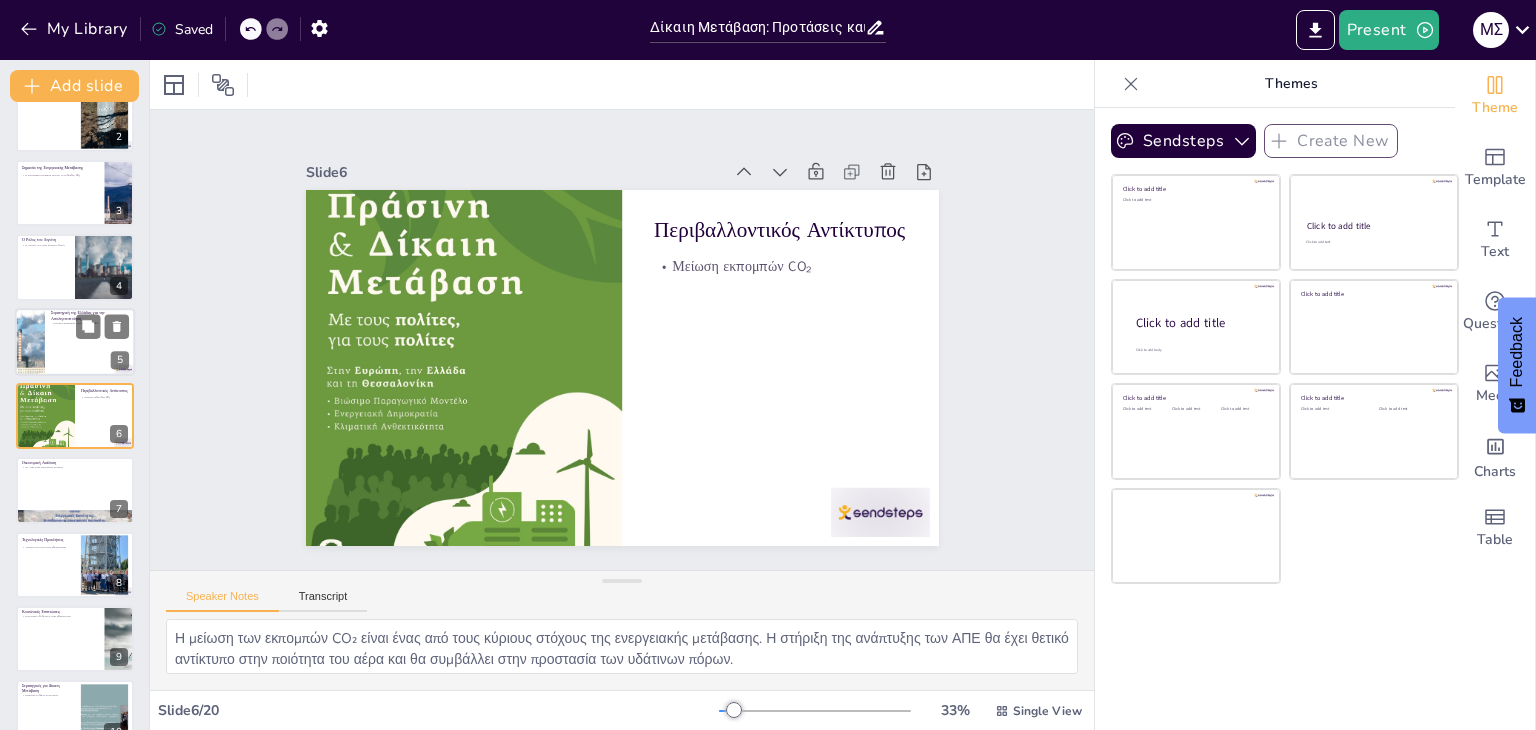 click at bounding box center [75, 342] 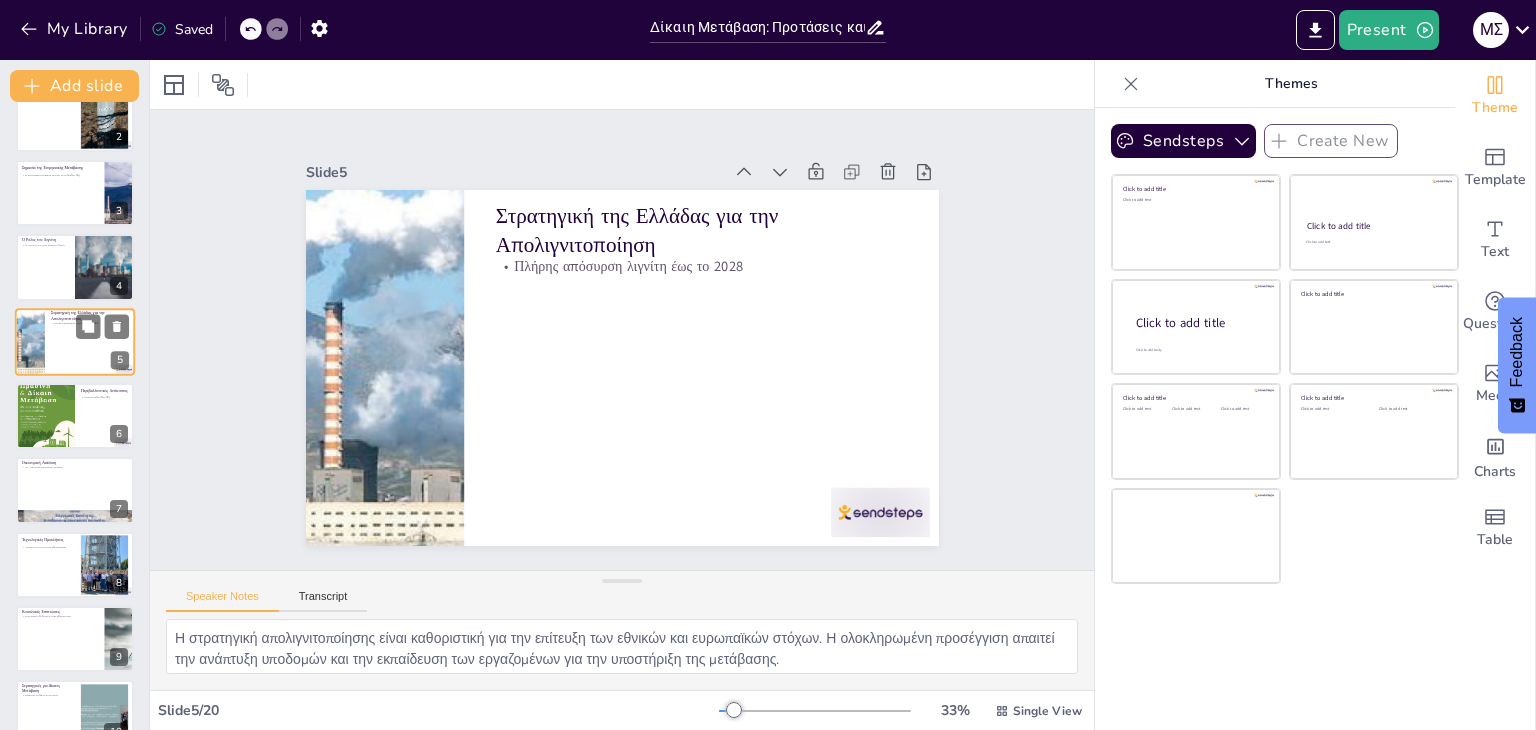 scroll, scrollTop: 32, scrollLeft: 0, axis: vertical 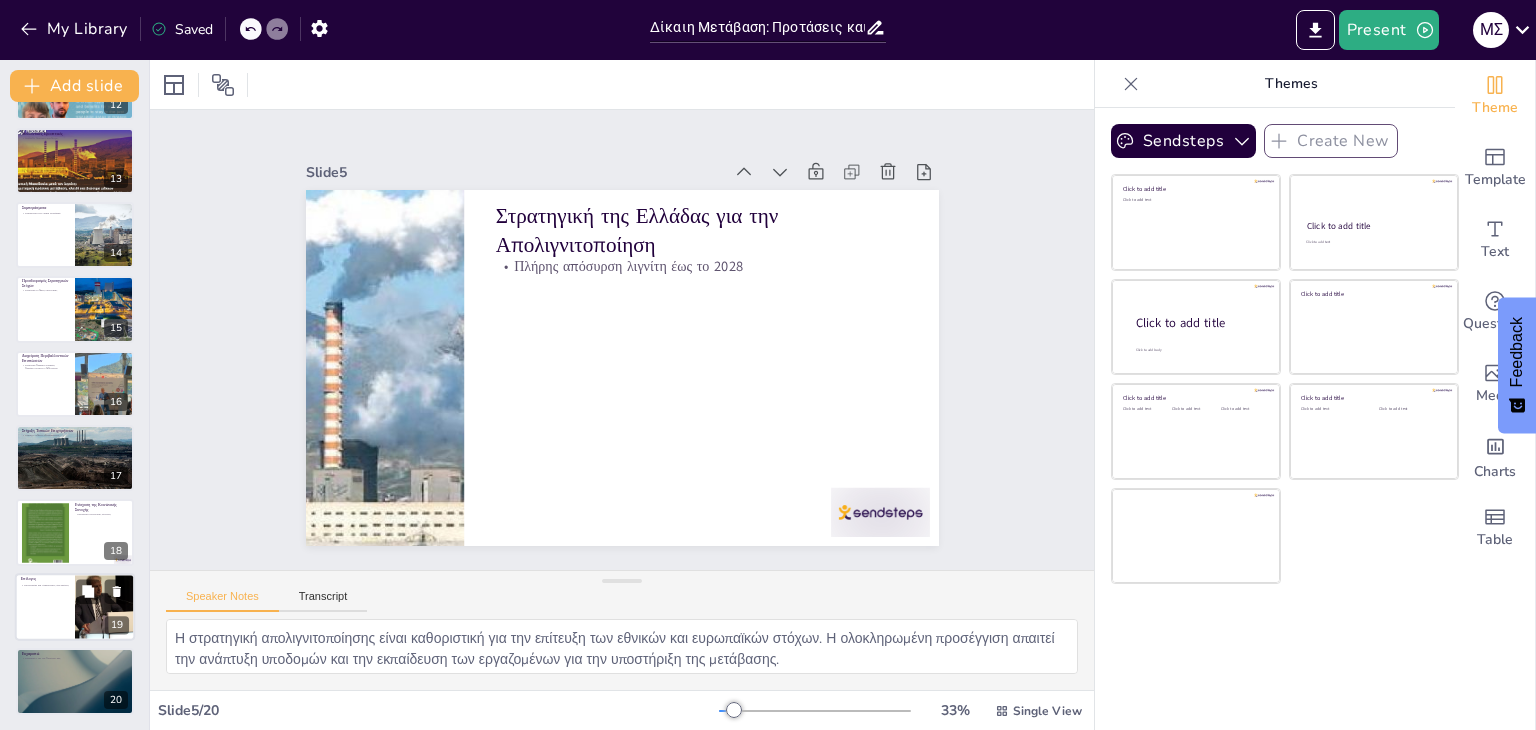 click at bounding box center [75, 607] 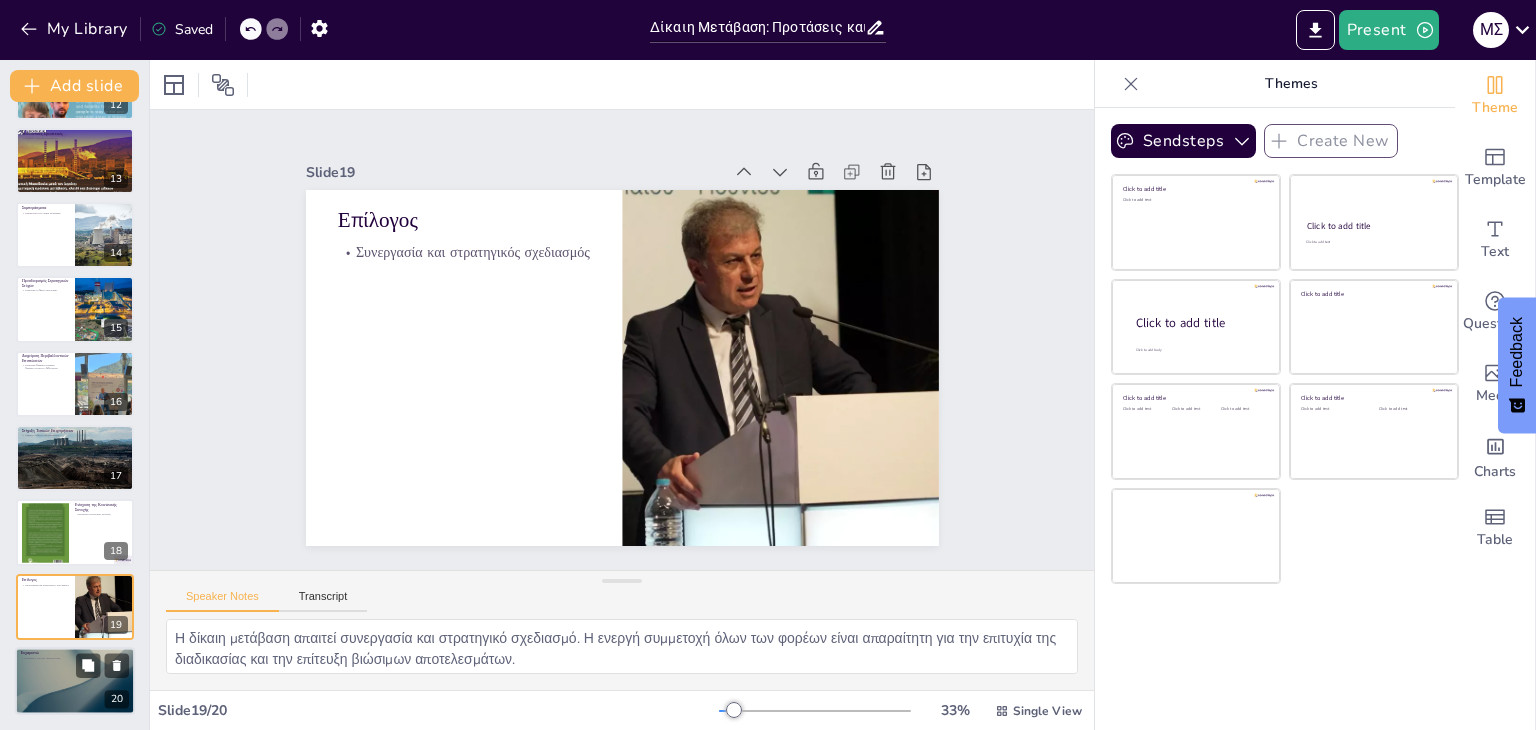 click at bounding box center [75, 681] 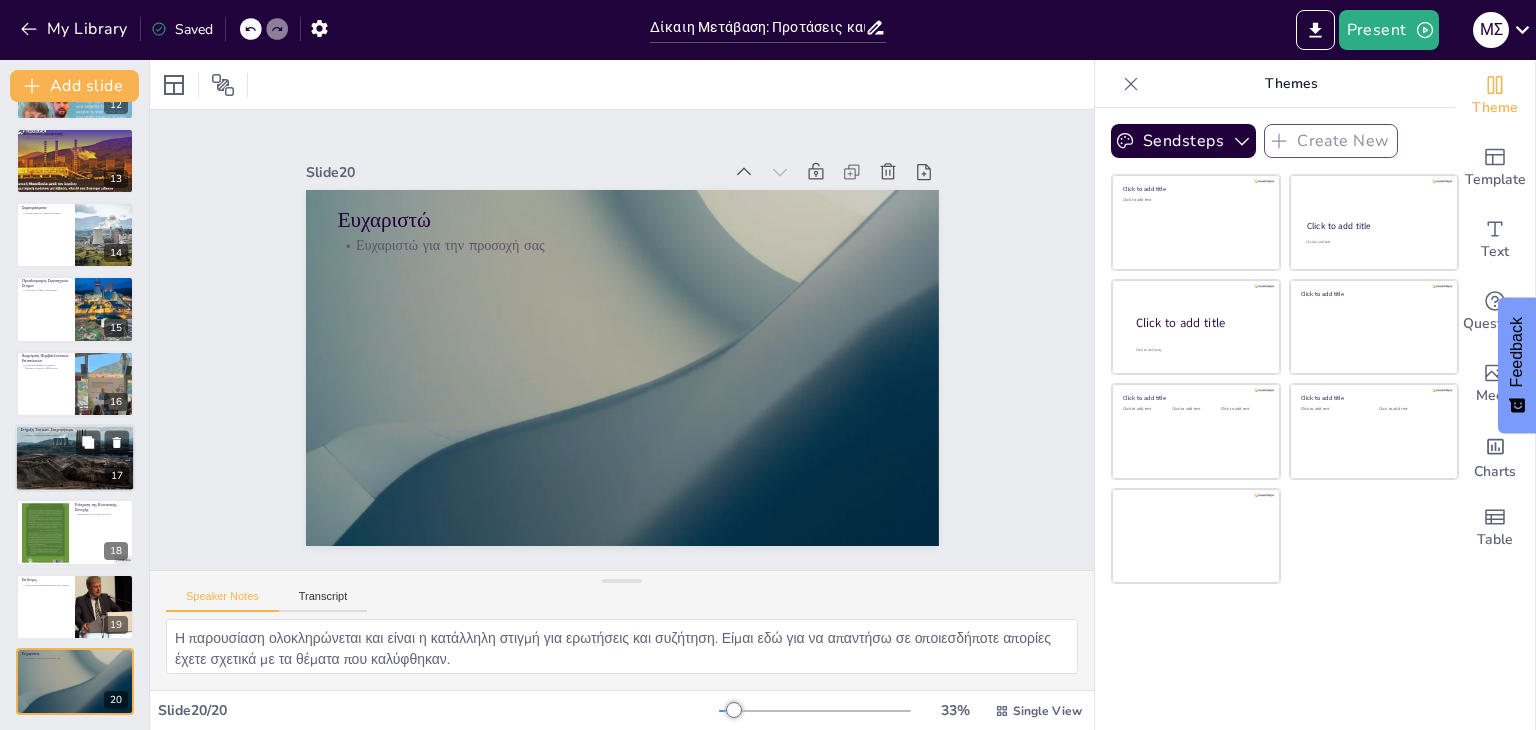 click at bounding box center (75, 458) 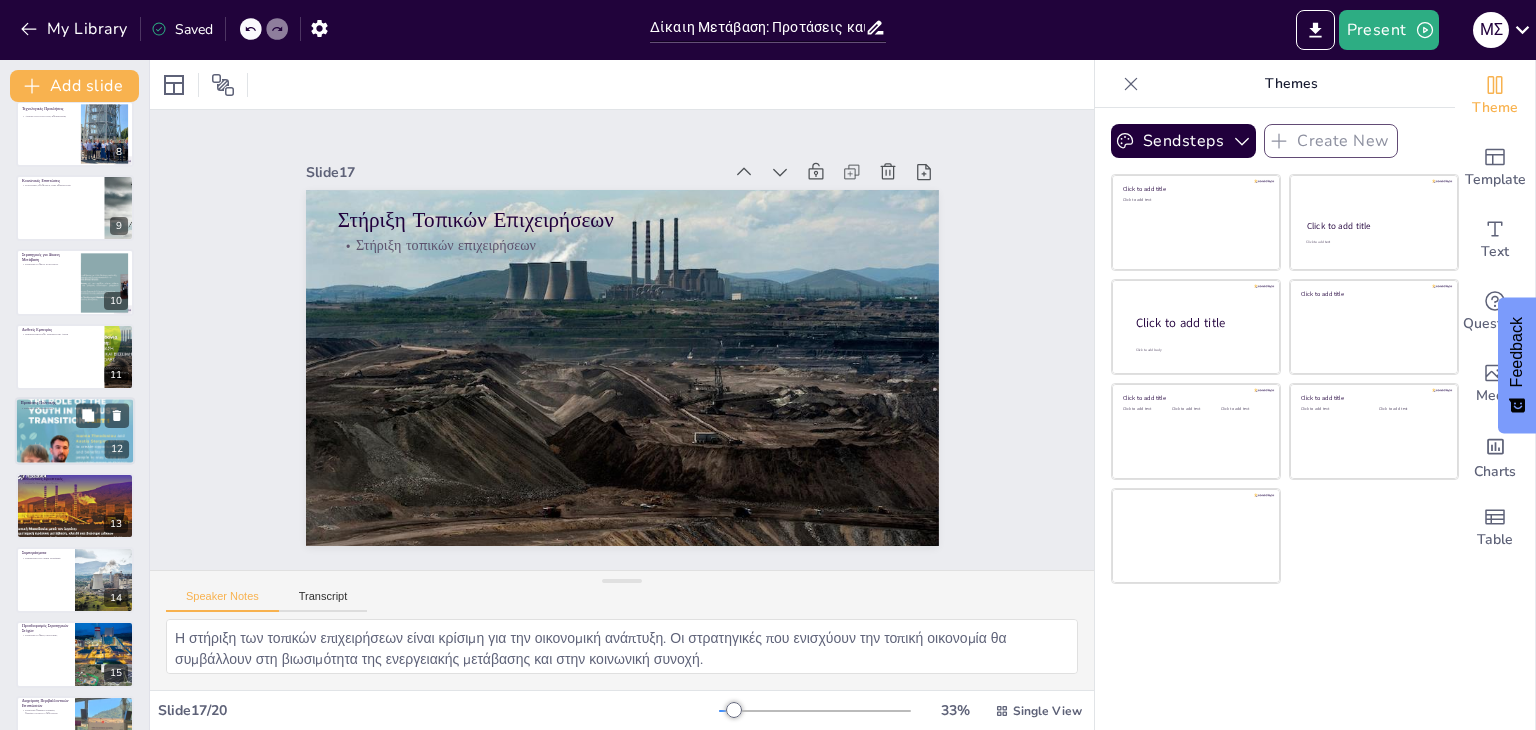 click at bounding box center [75, 431] 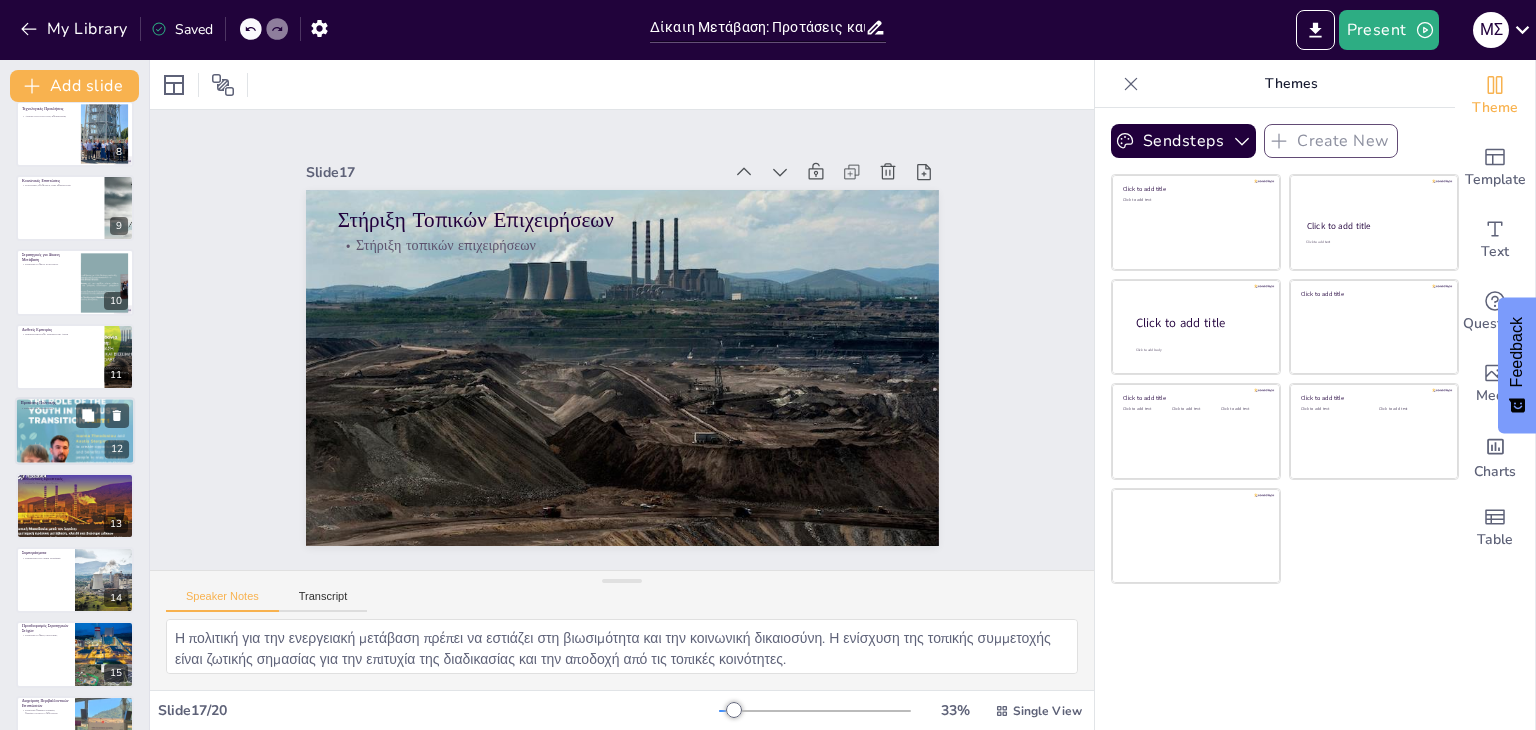 scroll, scrollTop: 553, scrollLeft: 0, axis: vertical 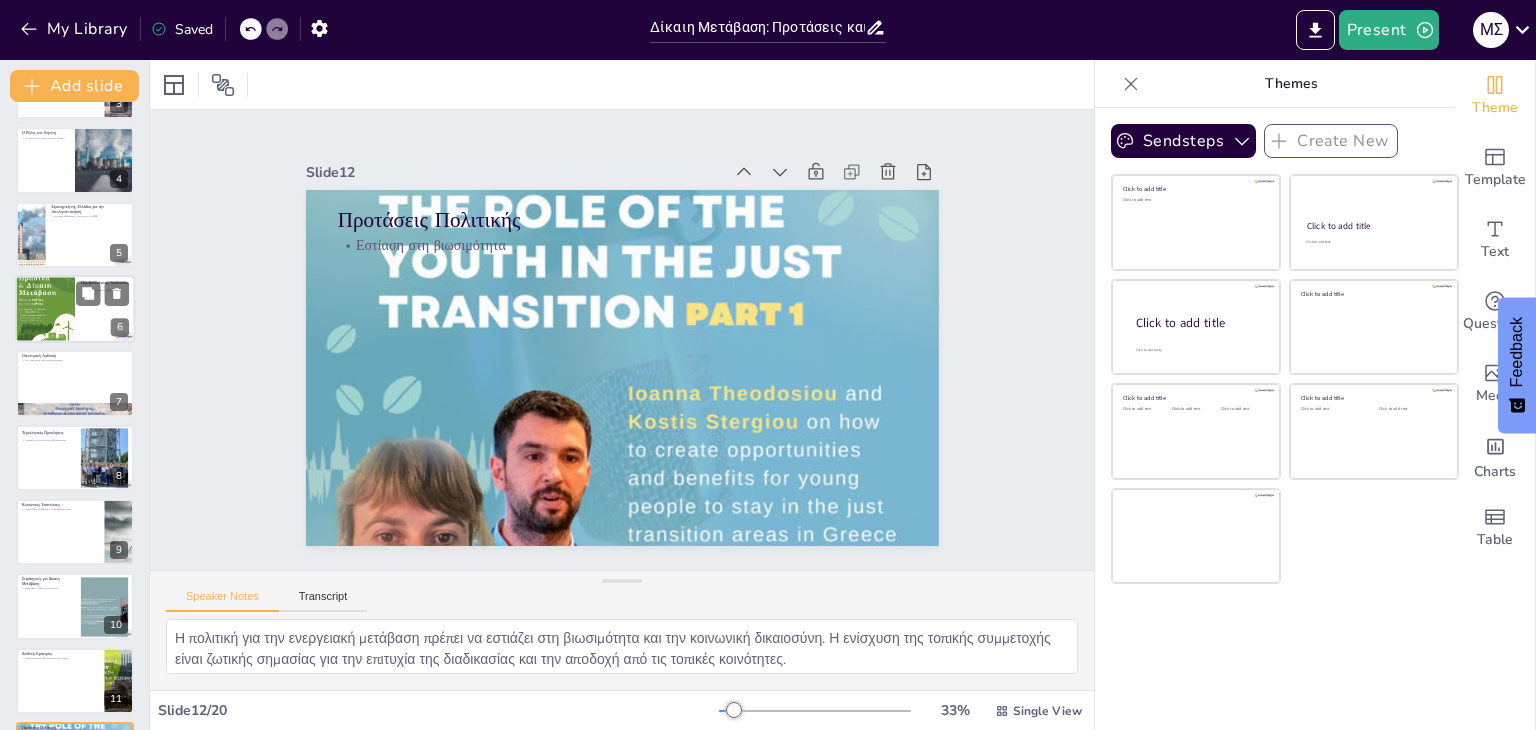 click at bounding box center [45, 309] 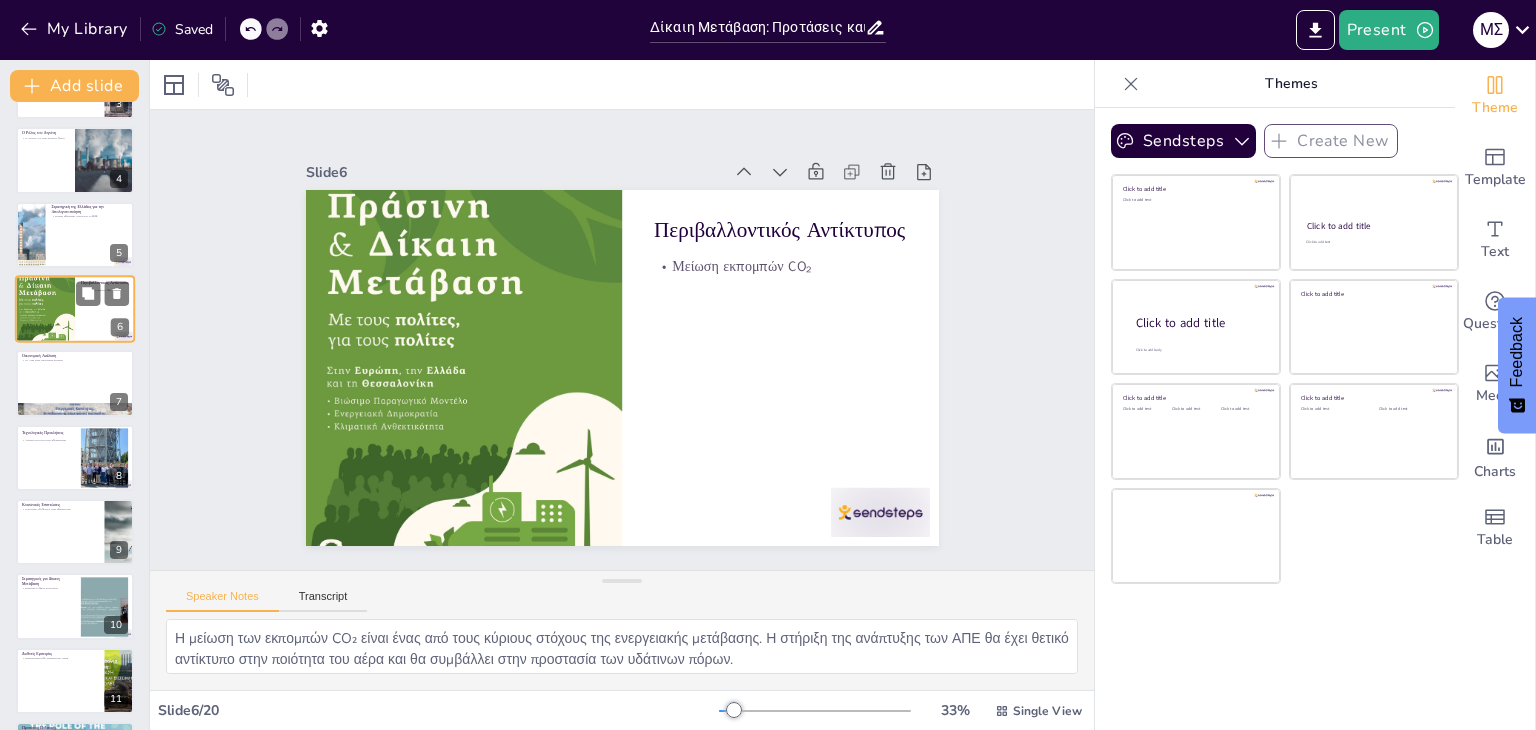 scroll, scrollTop: 107, scrollLeft: 0, axis: vertical 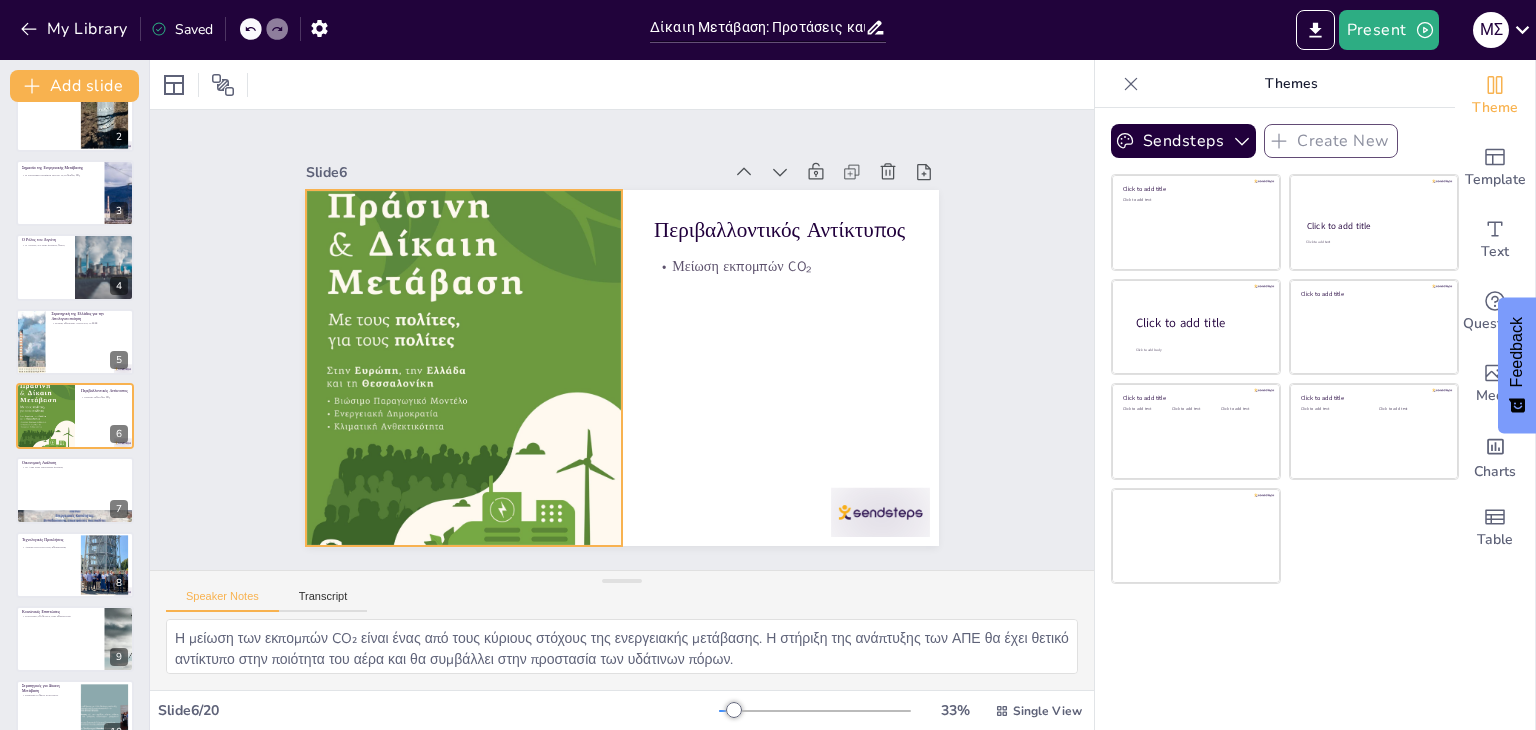 click at bounding box center [707, 203] 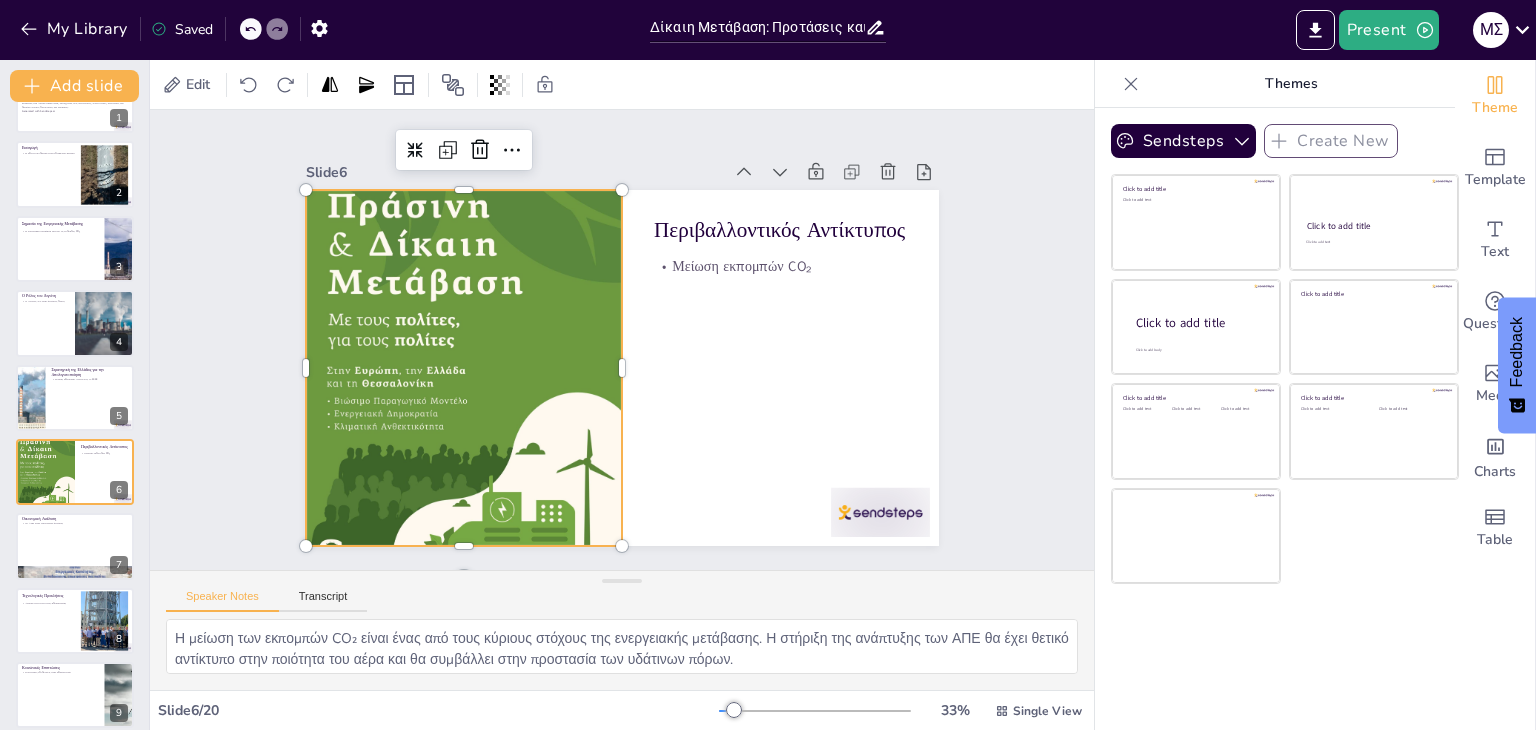 scroll, scrollTop: 43, scrollLeft: 0, axis: vertical 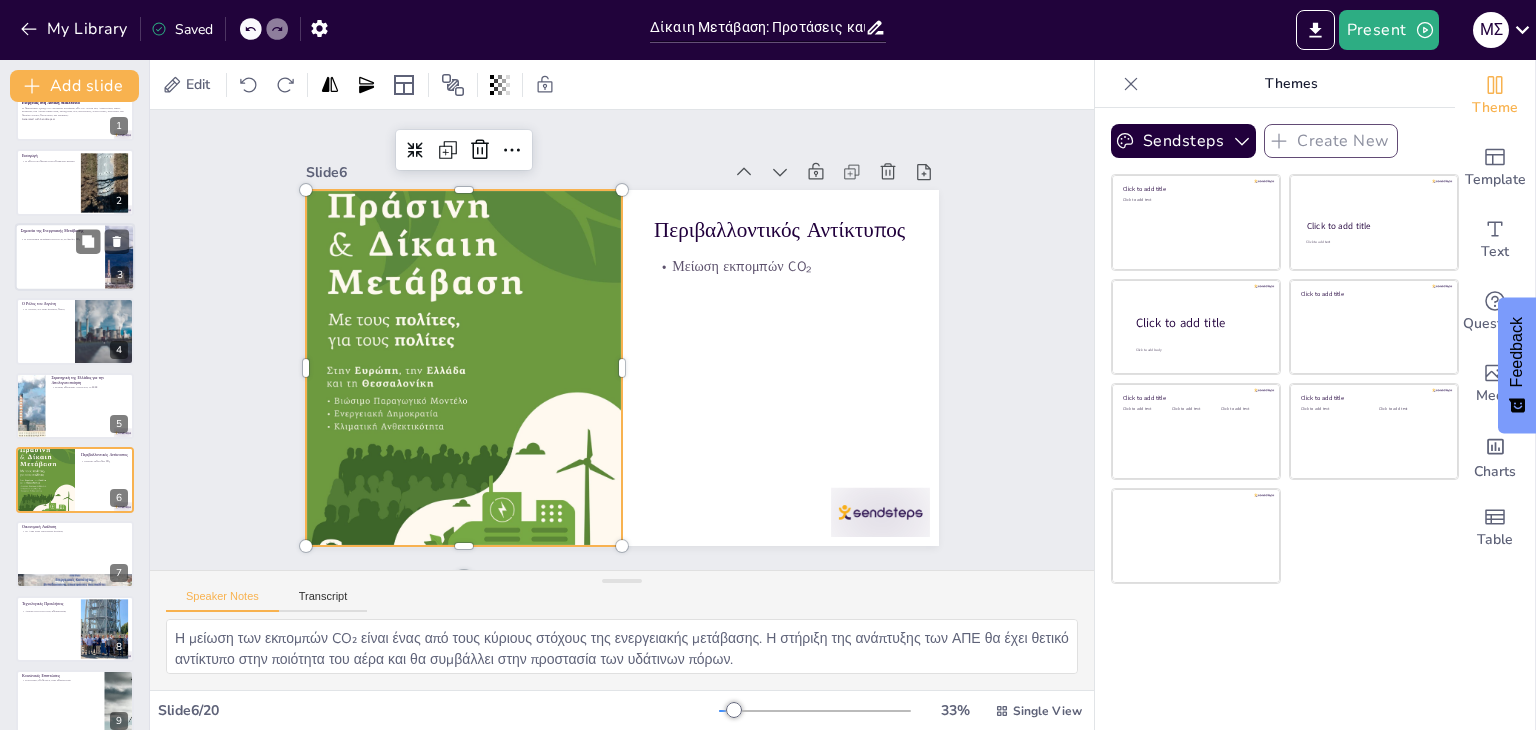 click at bounding box center [75, 257] 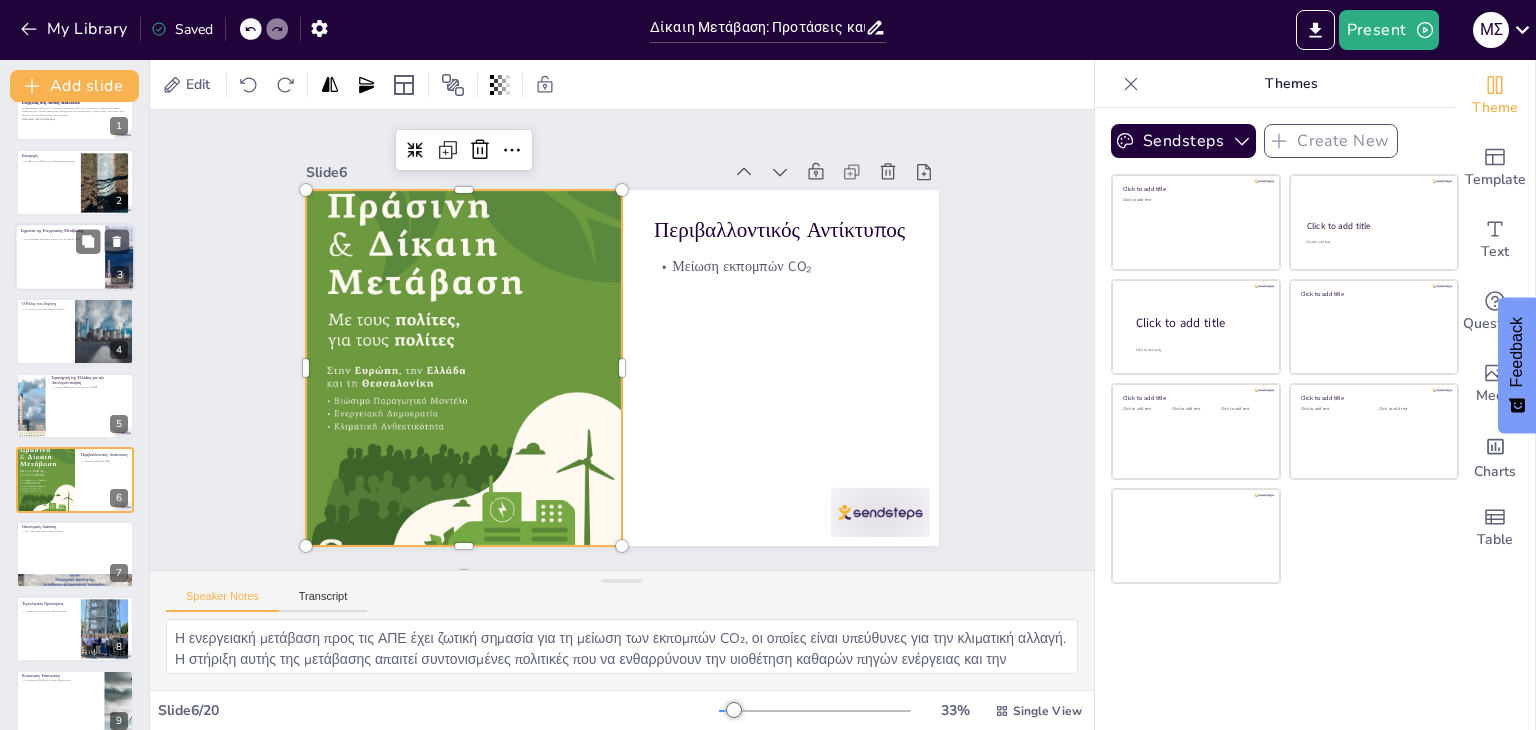 scroll, scrollTop: 0, scrollLeft: 0, axis: both 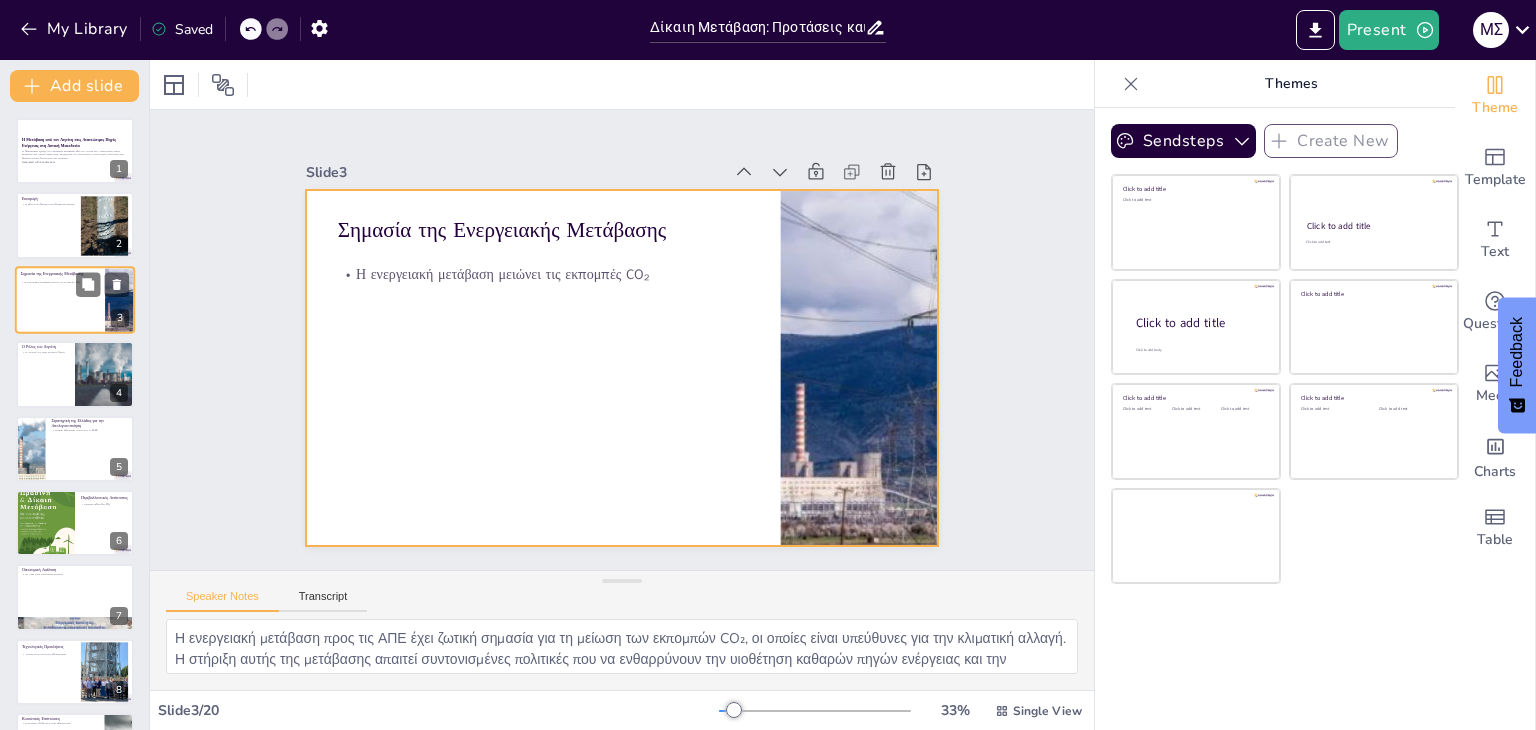 click at bounding box center (75, 300) 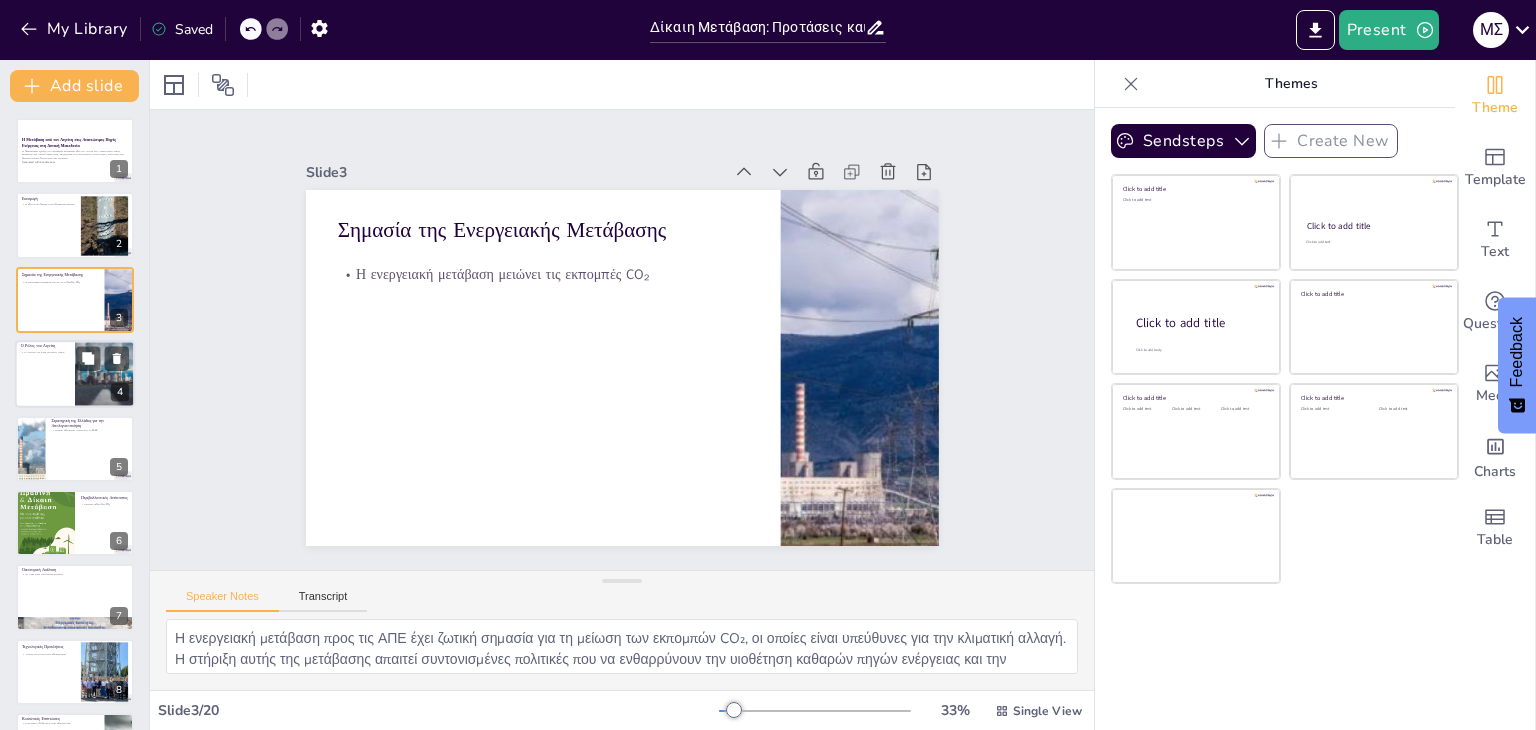 click at bounding box center (105, 374) 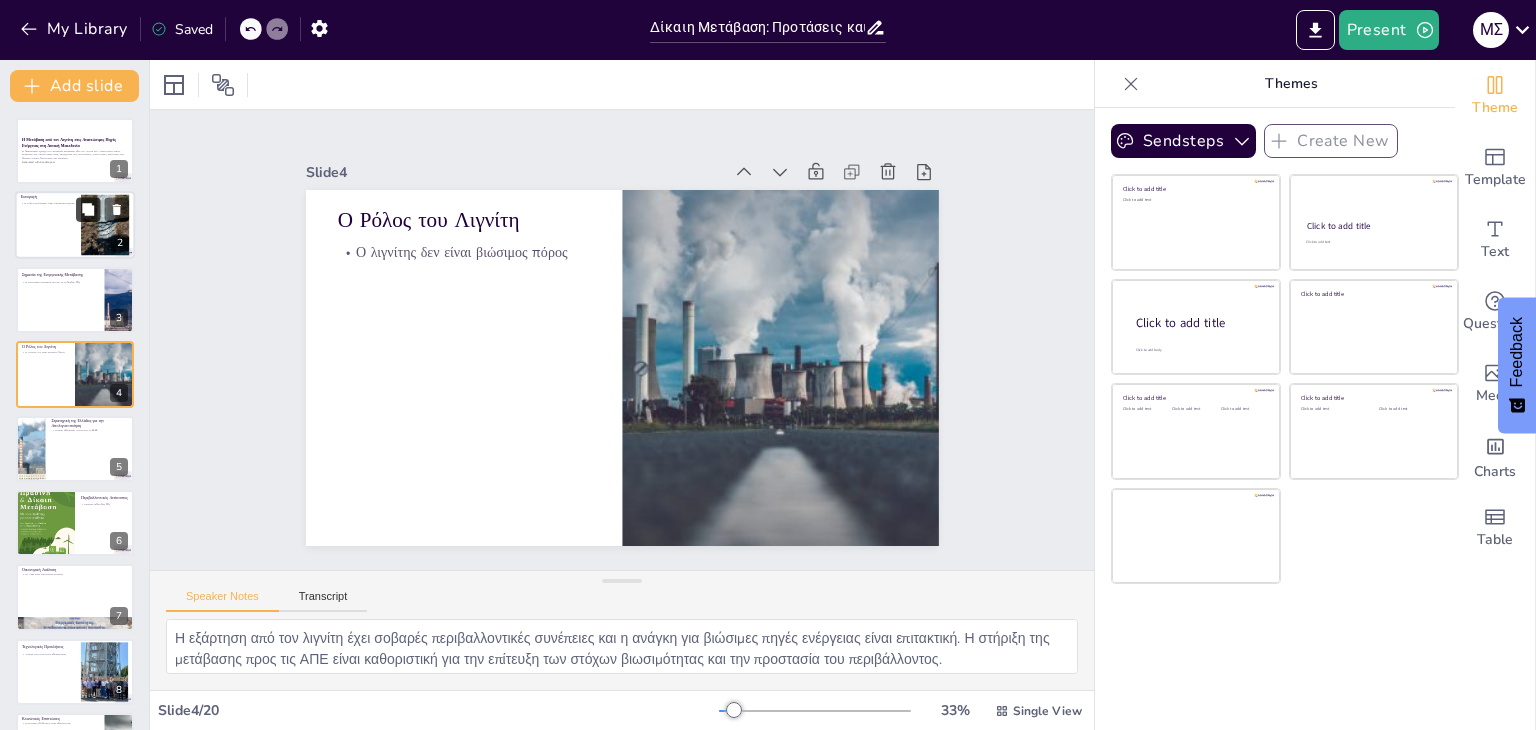 click 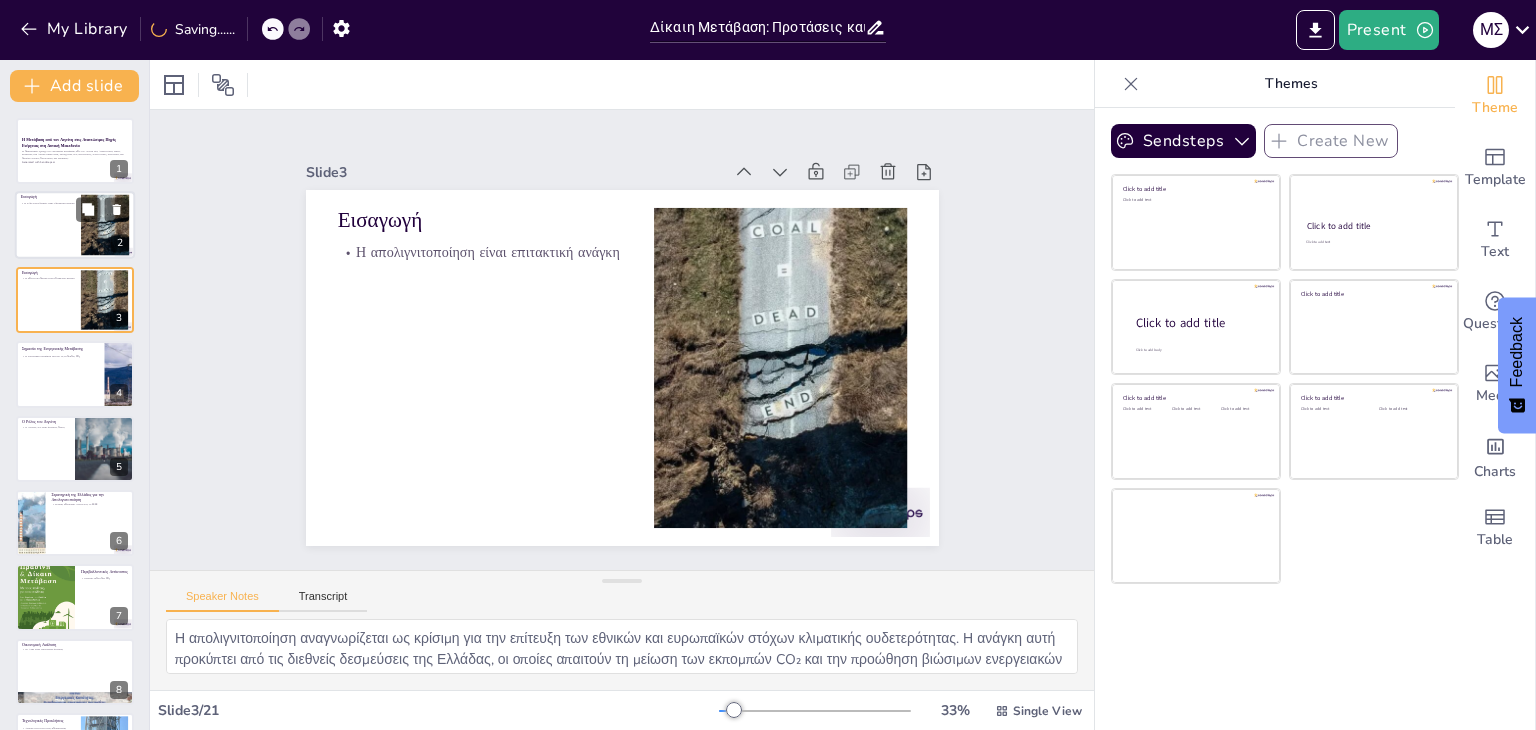 click at bounding box center [75, 226] 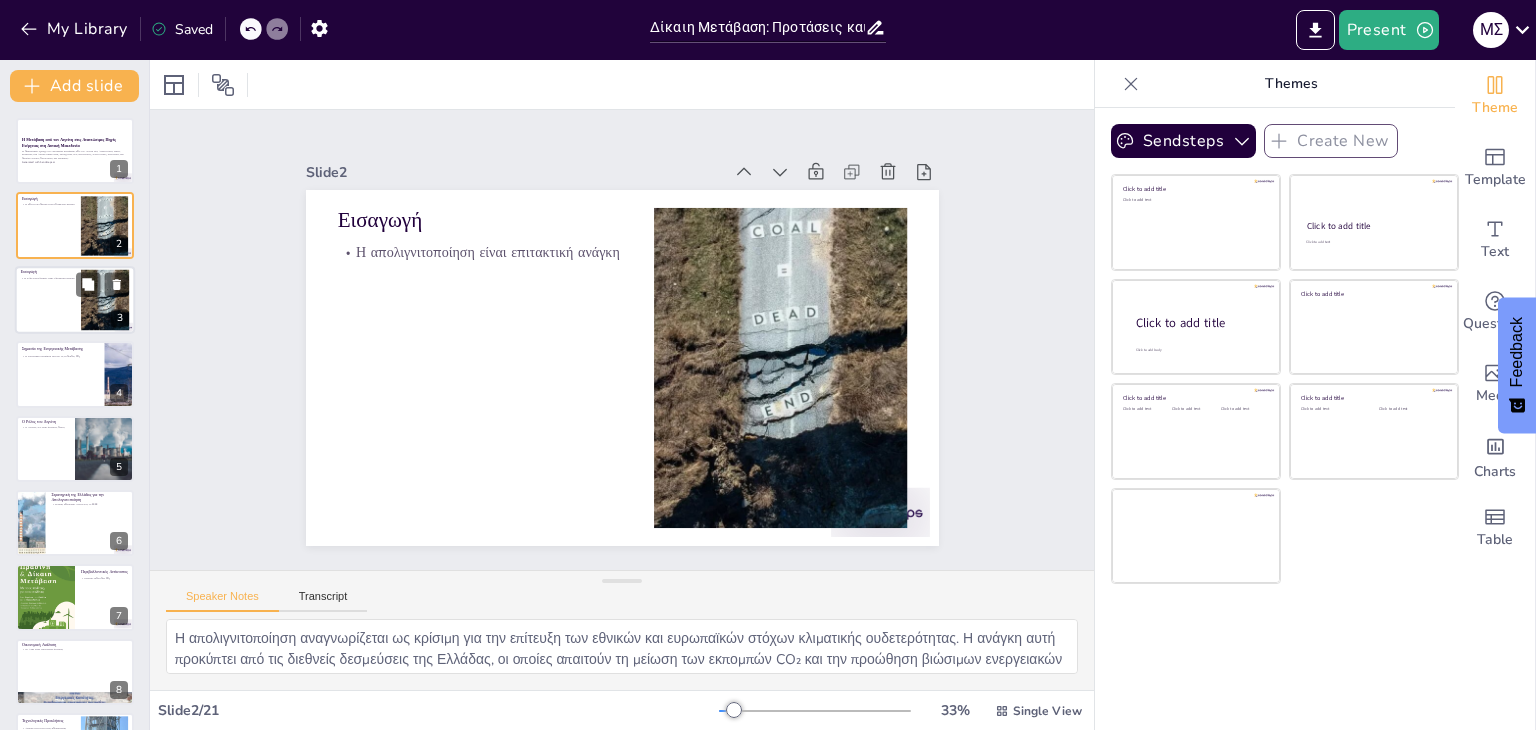 click at bounding box center [75, 300] 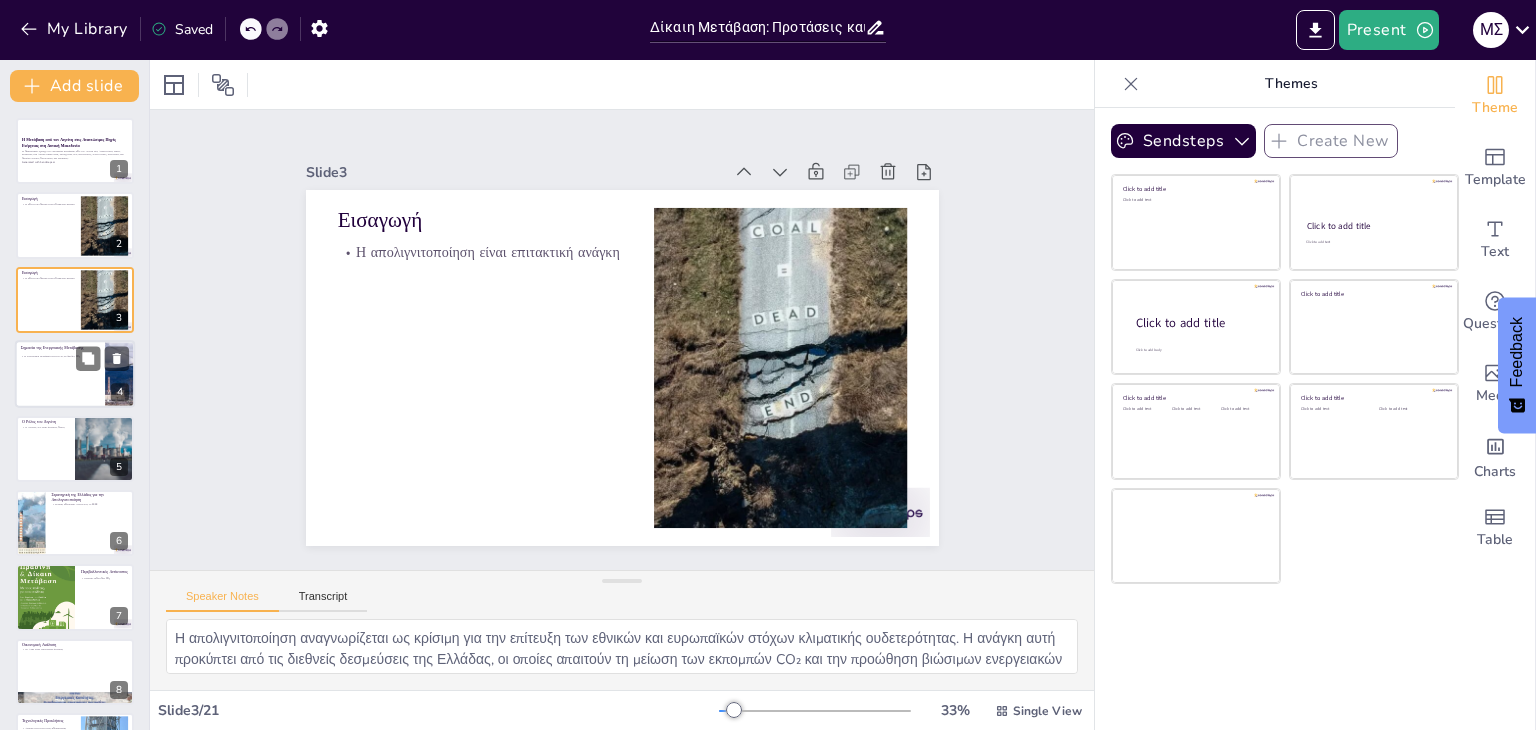 click at bounding box center (75, 374) 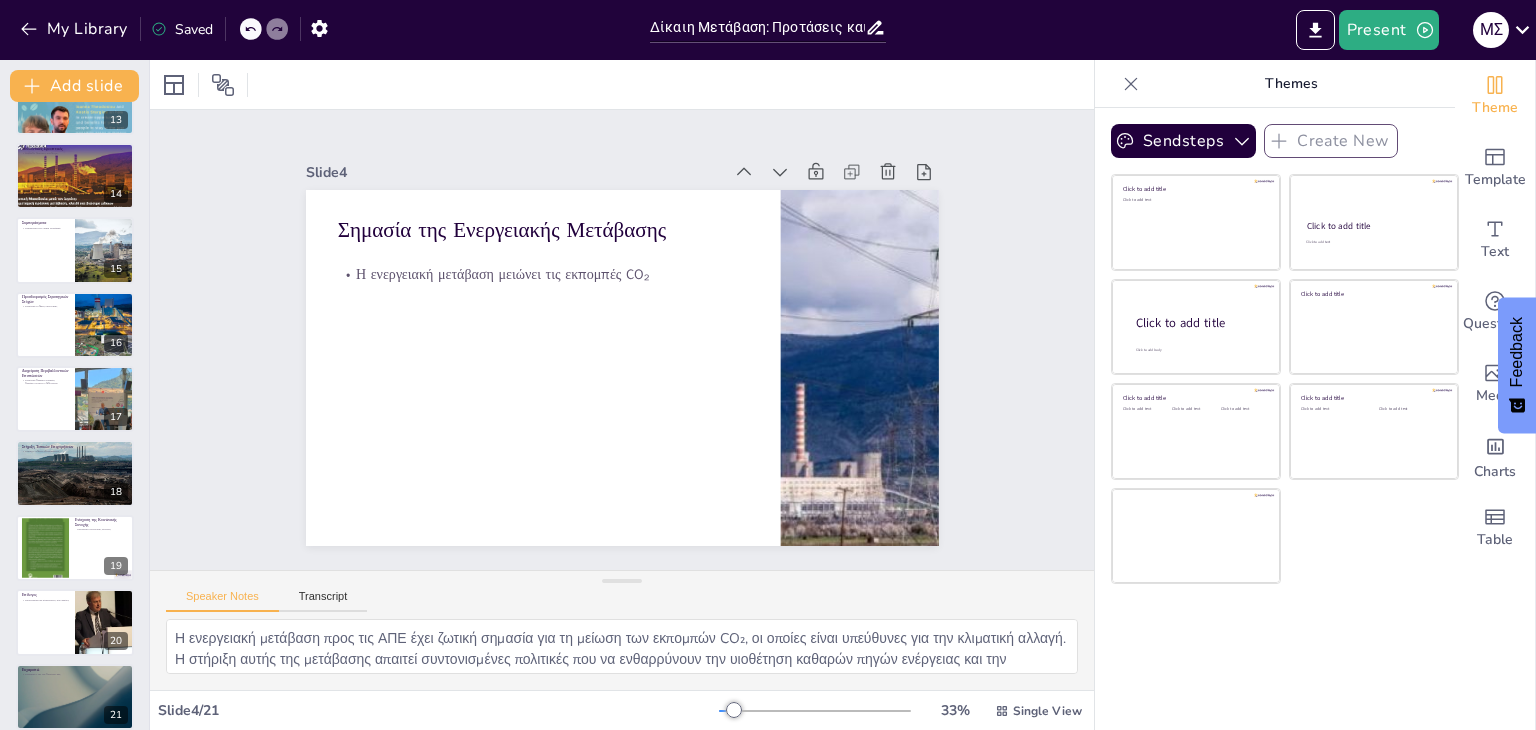 scroll, scrollTop: 957, scrollLeft: 0, axis: vertical 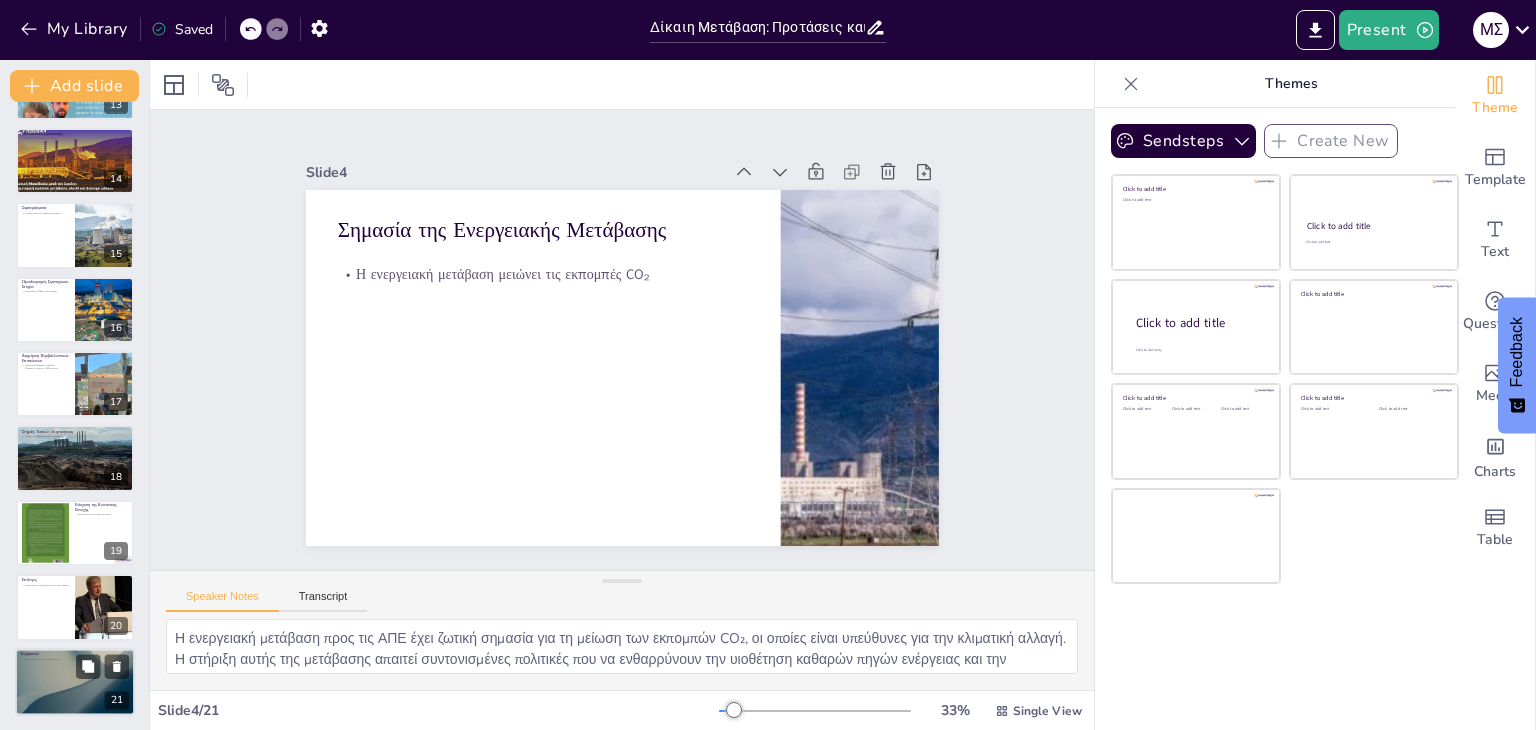 click at bounding box center (75, 682) 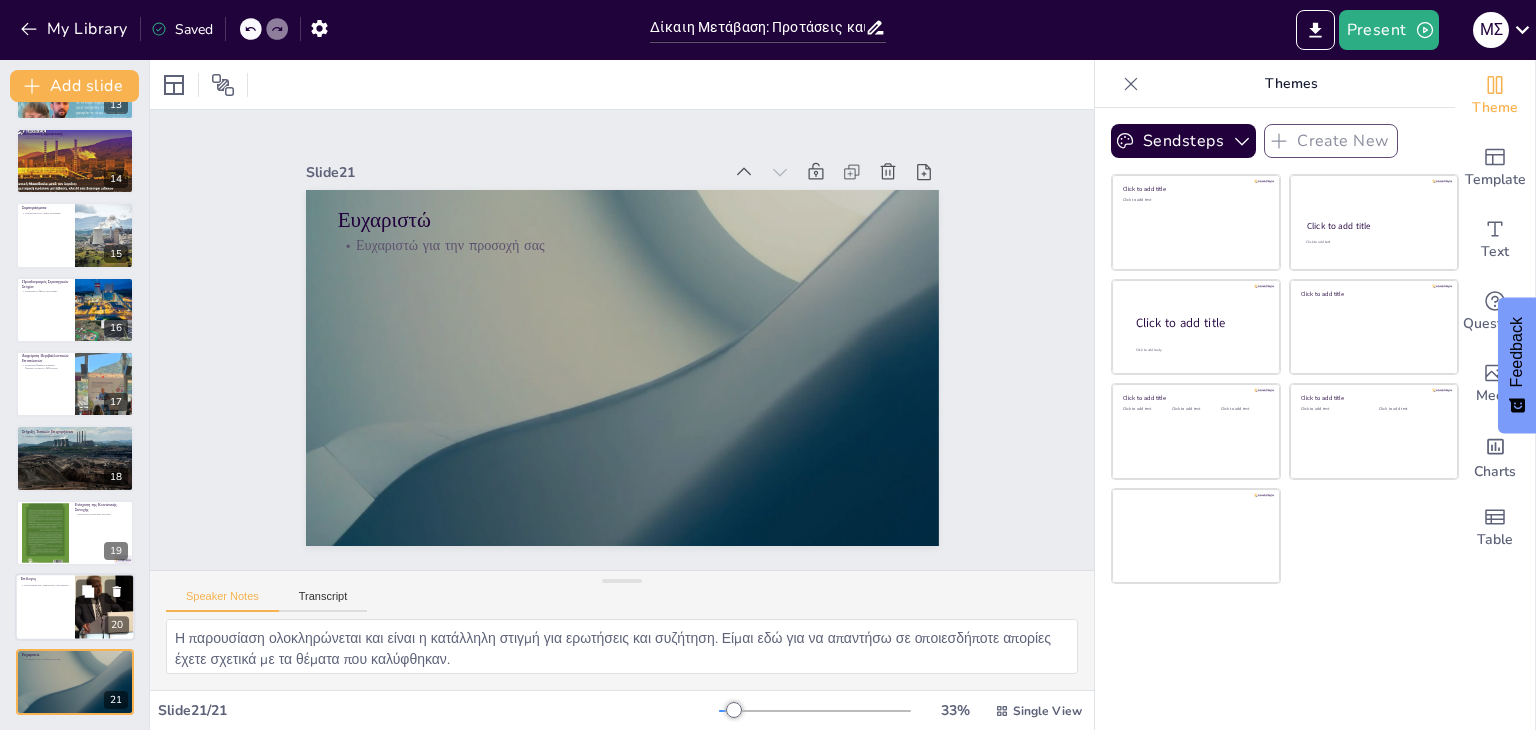 click on "Συνεργασία και στρατηγικός σχεδιασμός" at bounding box center [45, 585] 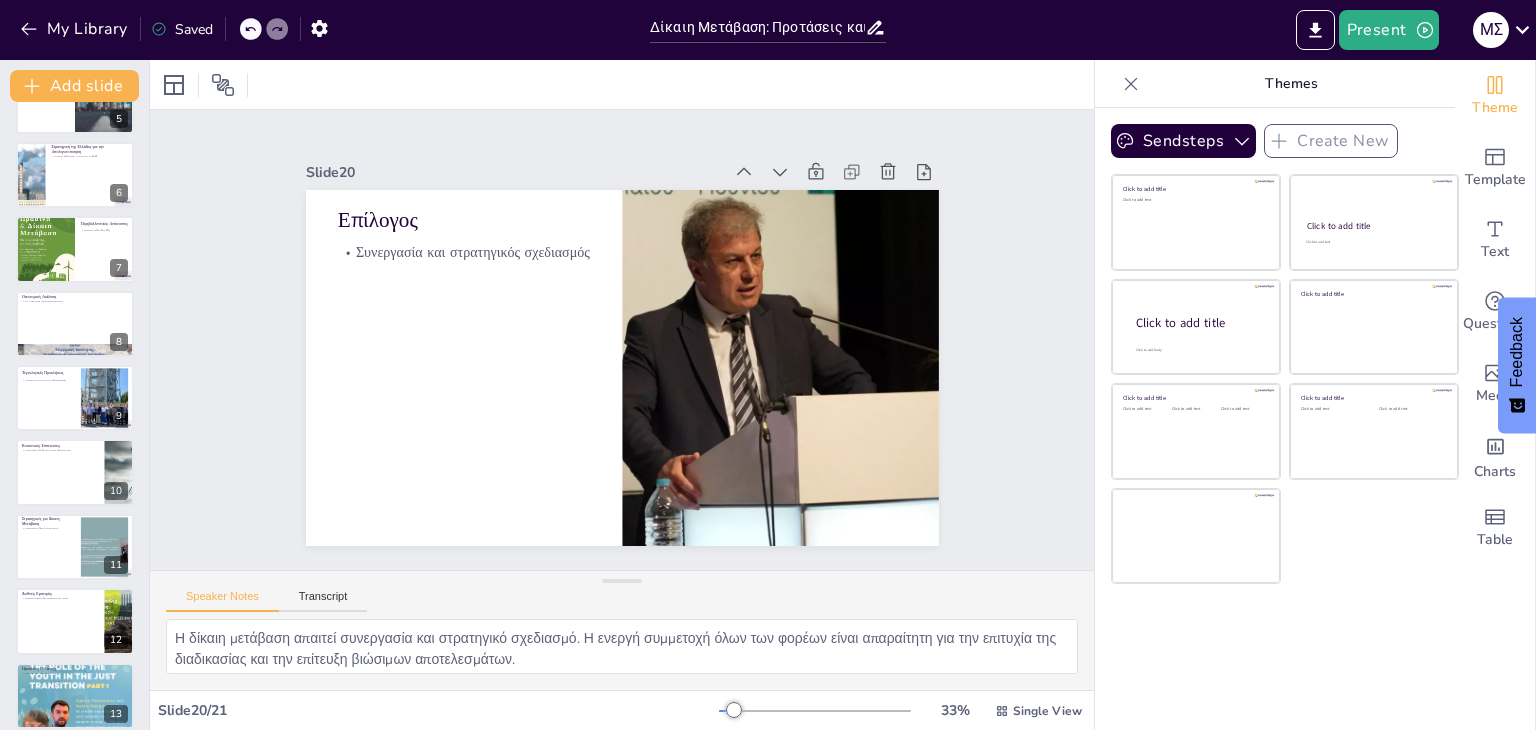 scroll, scrollTop: 0, scrollLeft: 0, axis: both 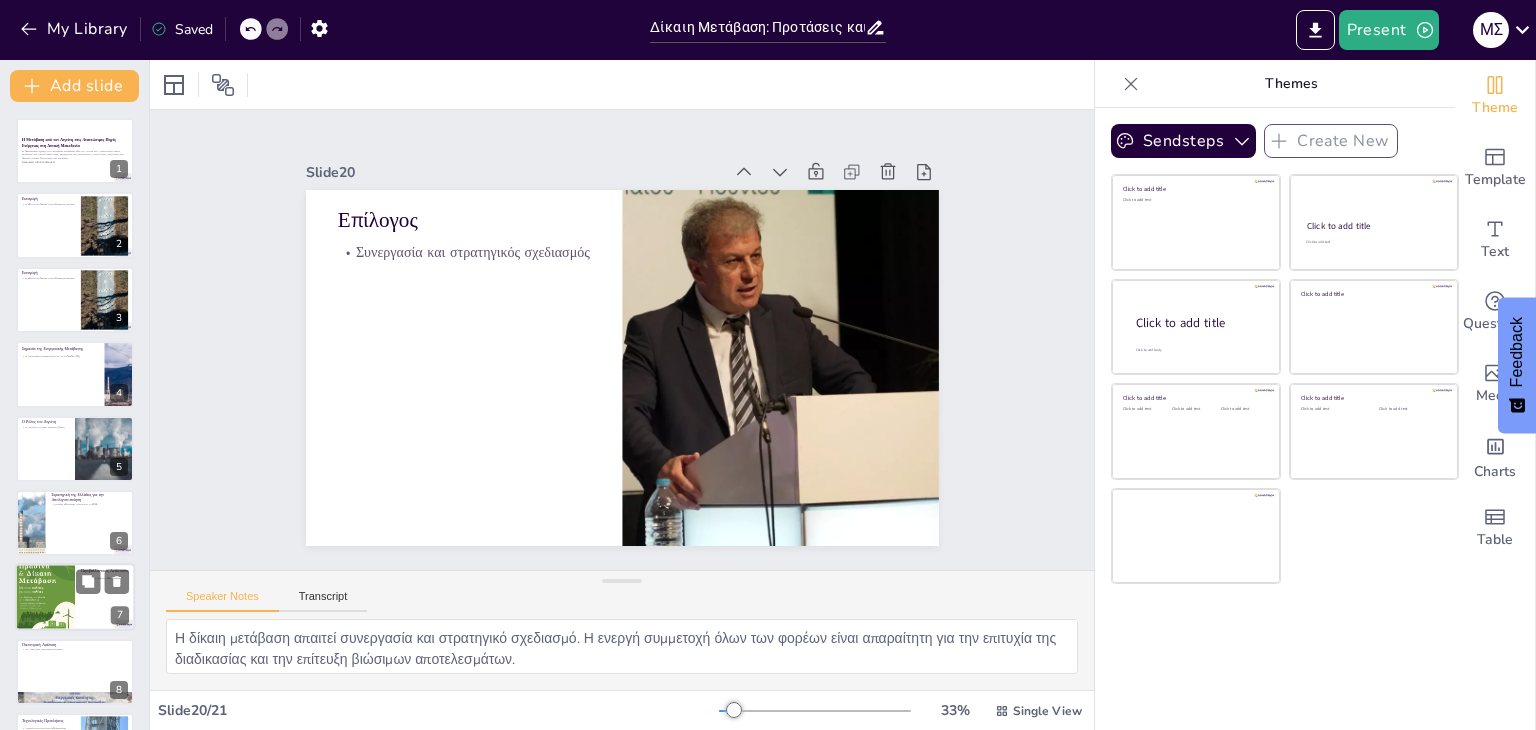 click at bounding box center (45, 597) 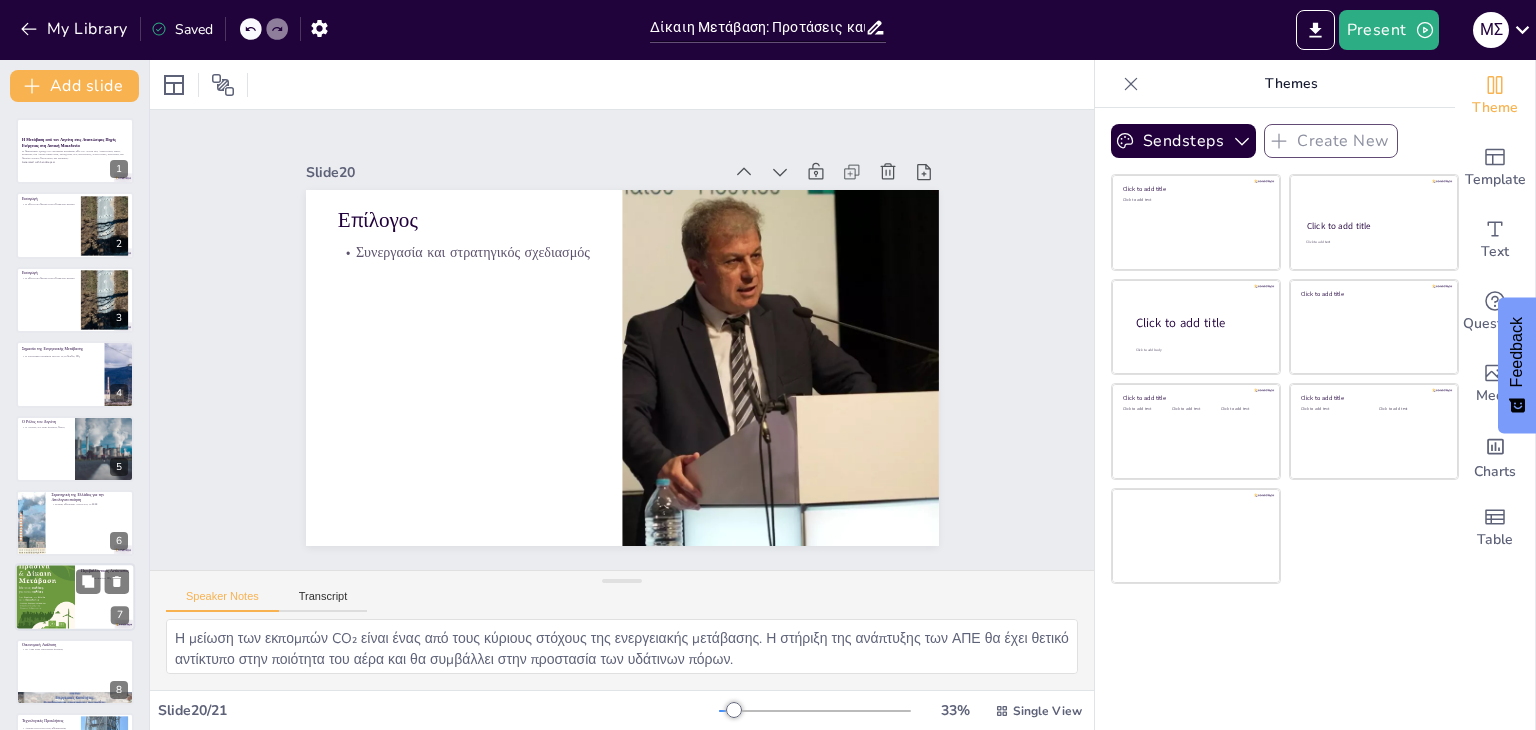 scroll, scrollTop: 181, scrollLeft: 0, axis: vertical 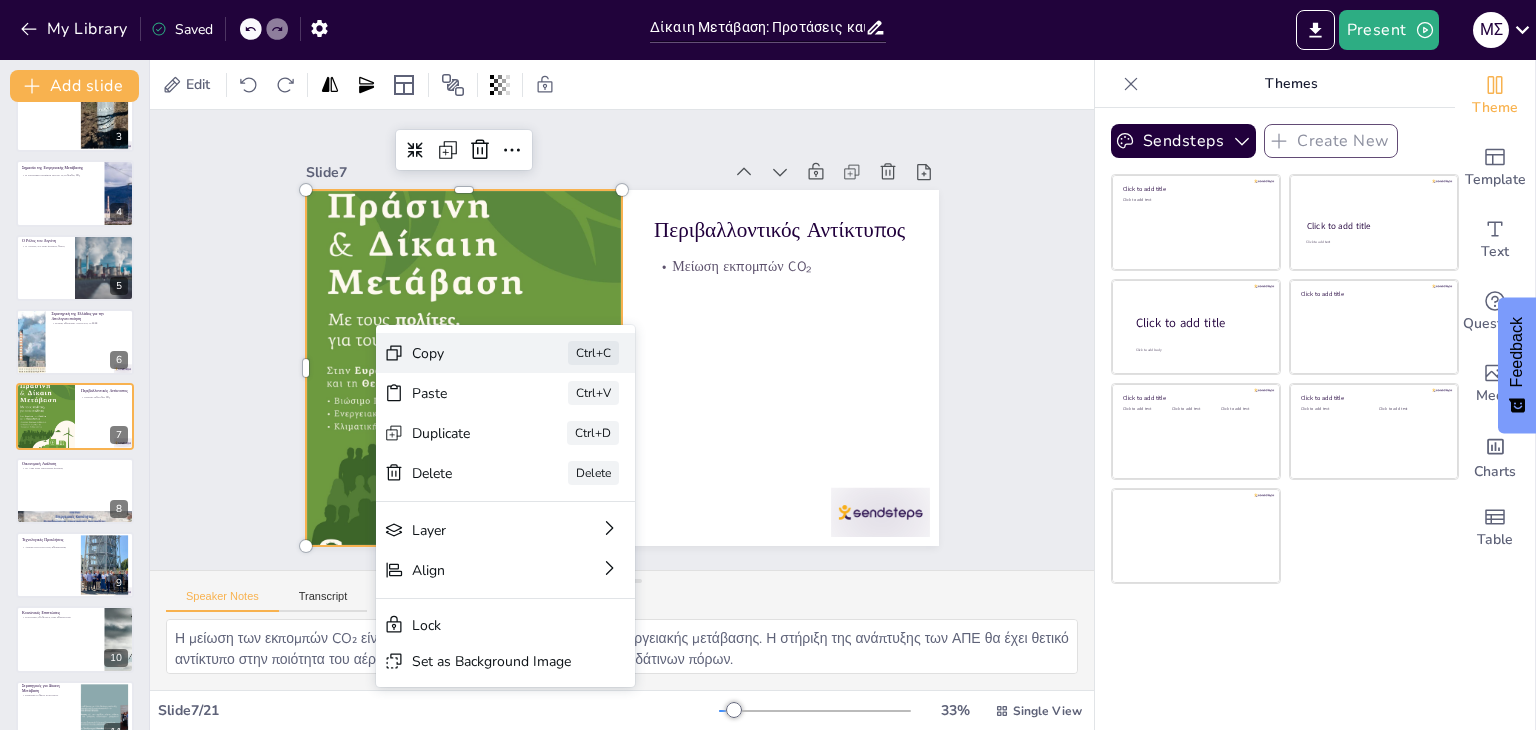 click on "Copy" at bounding box center (562, 448) 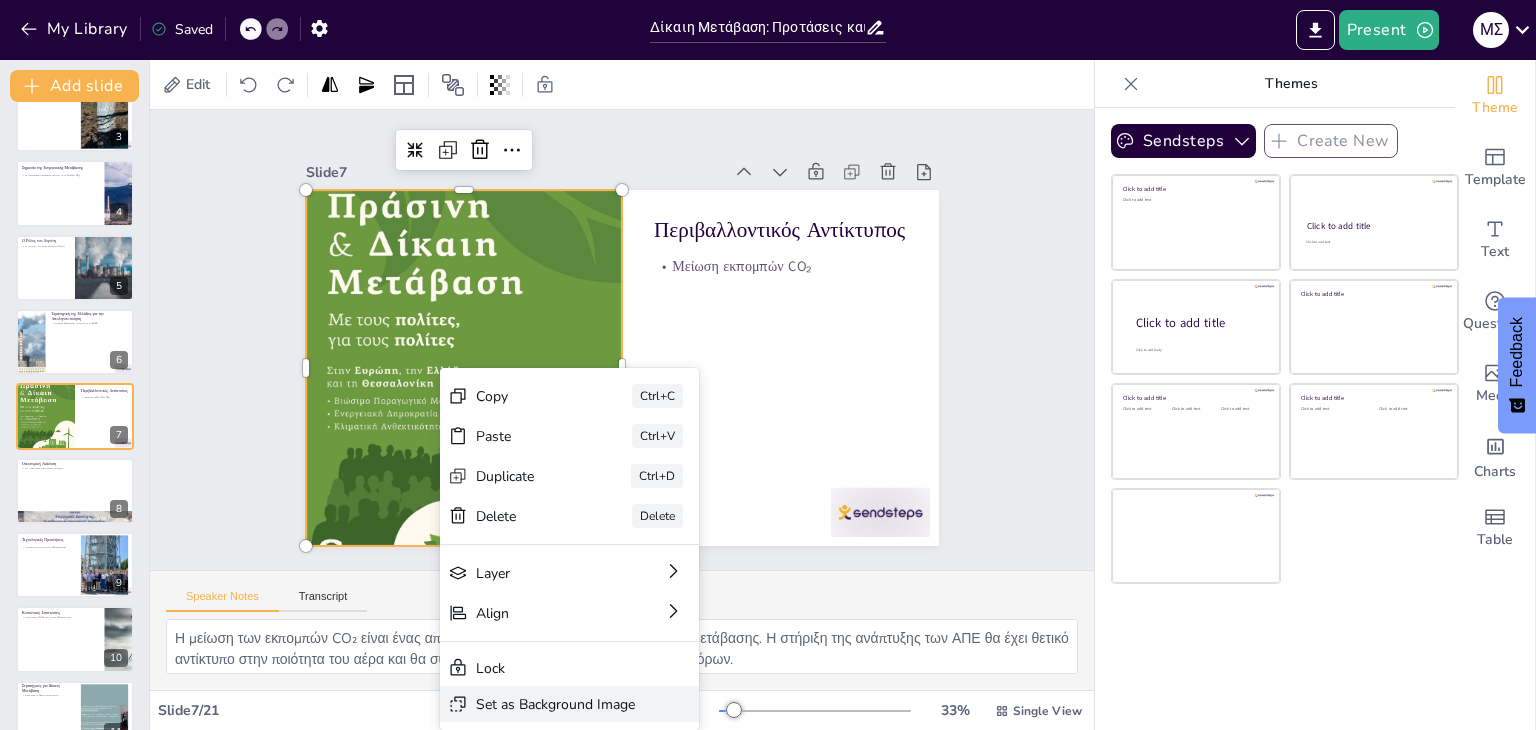 click on "Set as Background Image" at bounding box center (457, 792) 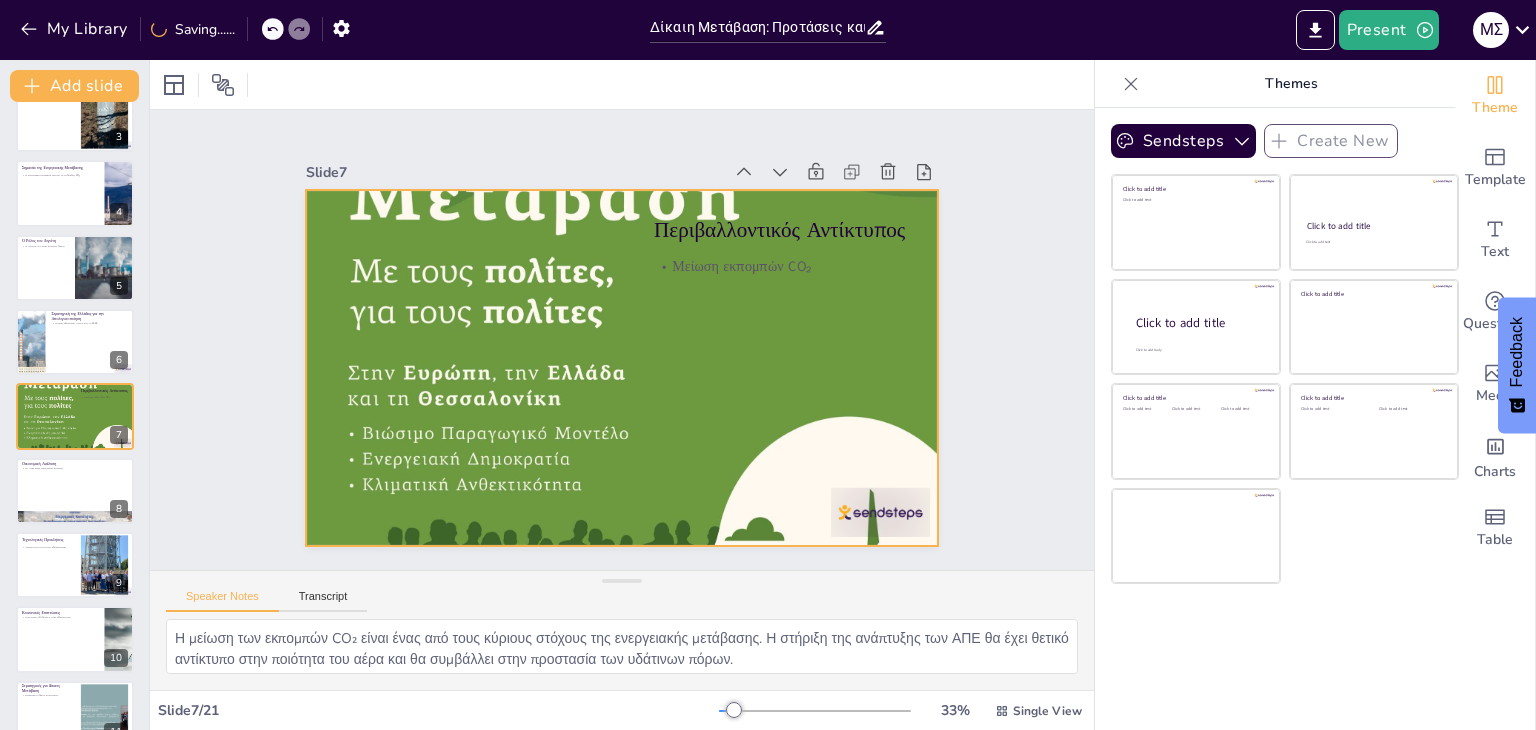 click at bounding box center [613, 367] 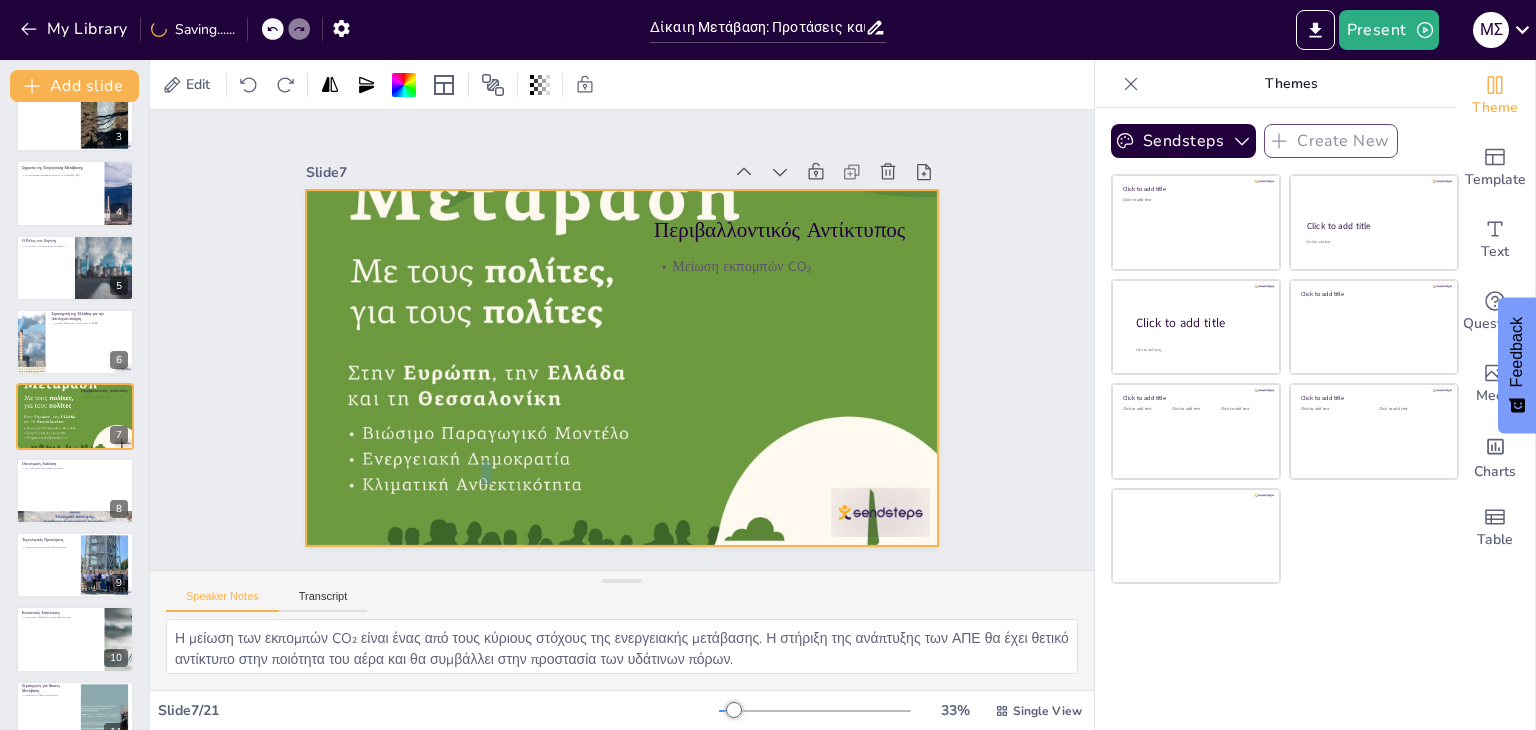 drag, startPoint x: 492, startPoint y: 461, endPoint x: 481, endPoint y: 484, distance: 25.495098 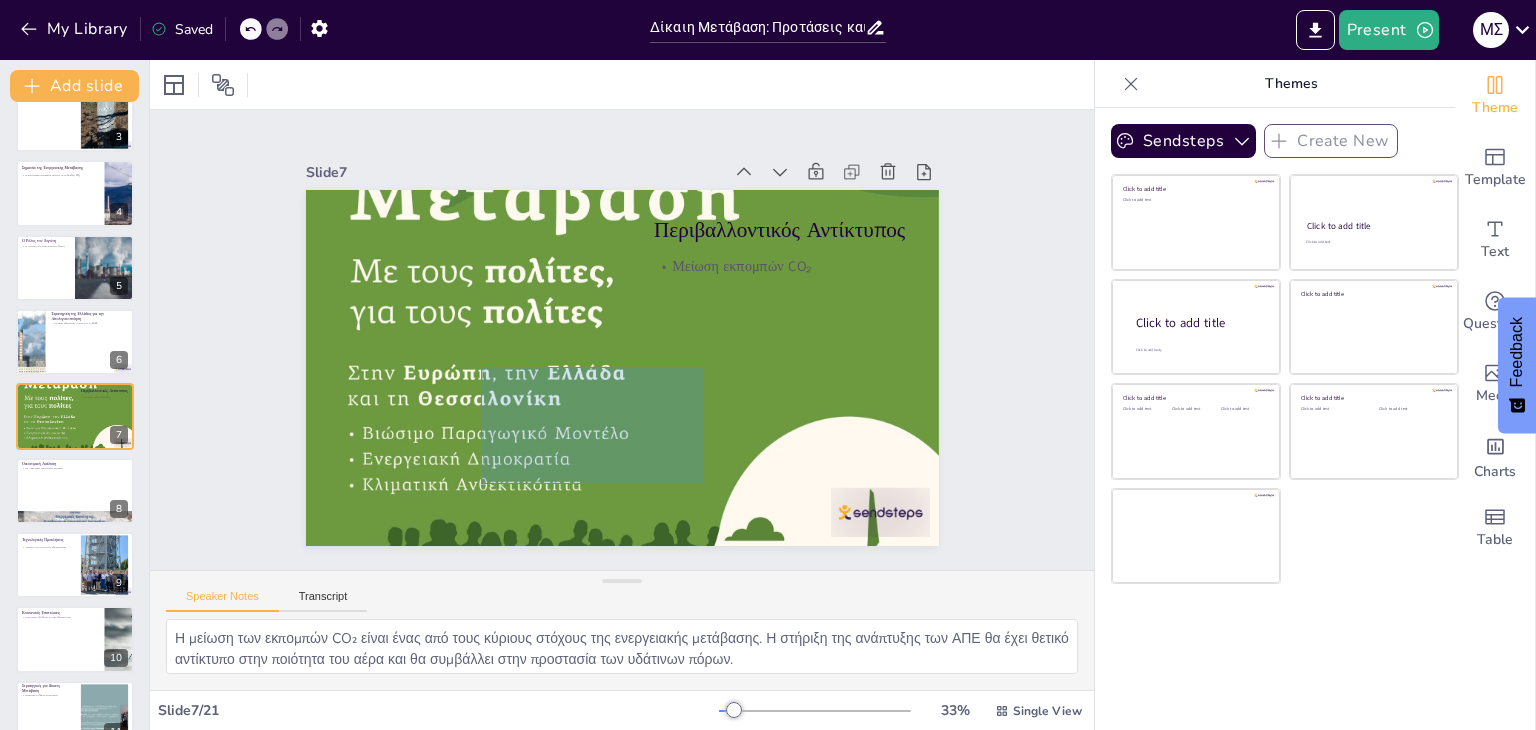 drag, startPoint x: 481, startPoint y: 484, endPoint x: 704, endPoint y: 368, distance: 251.36627 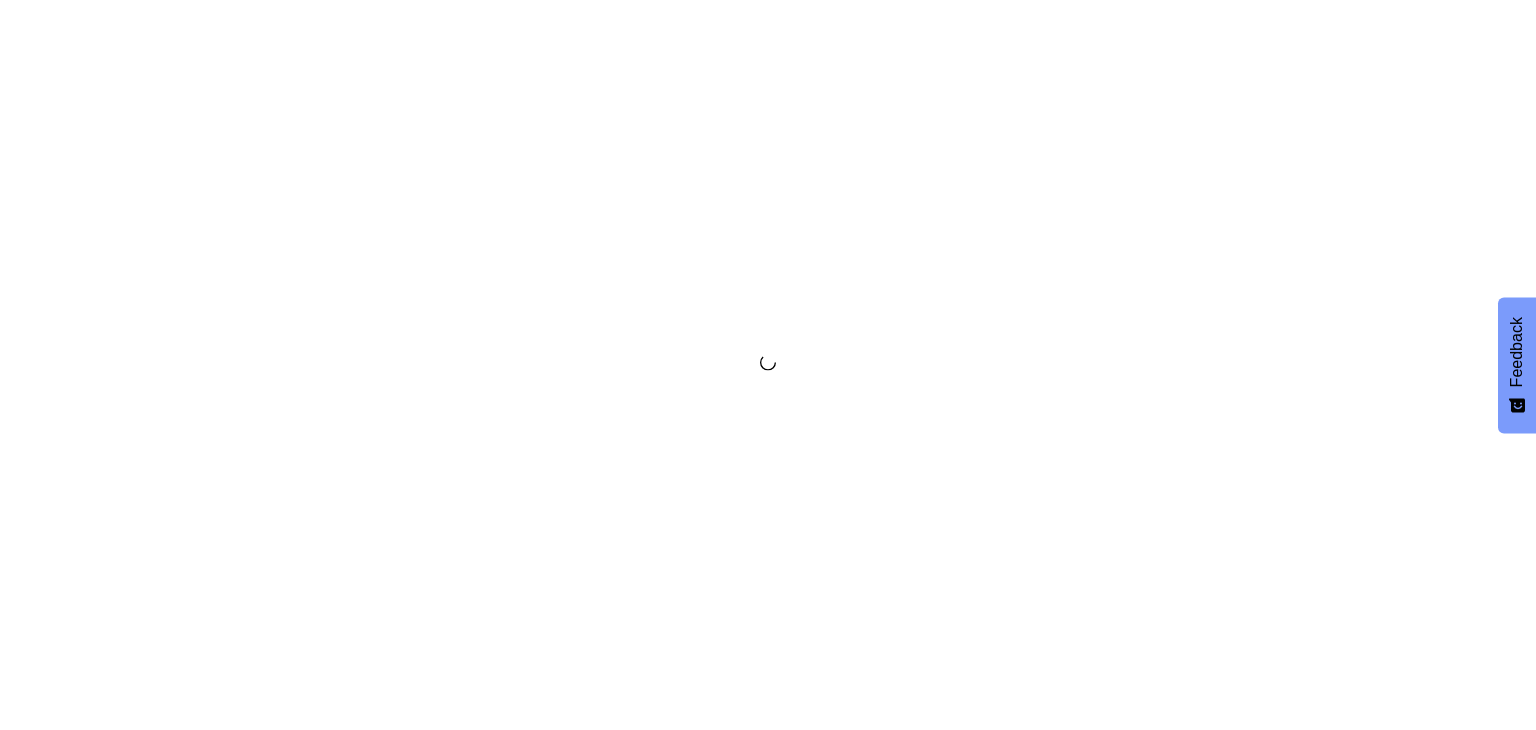 scroll, scrollTop: 0, scrollLeft: 0, axis: both 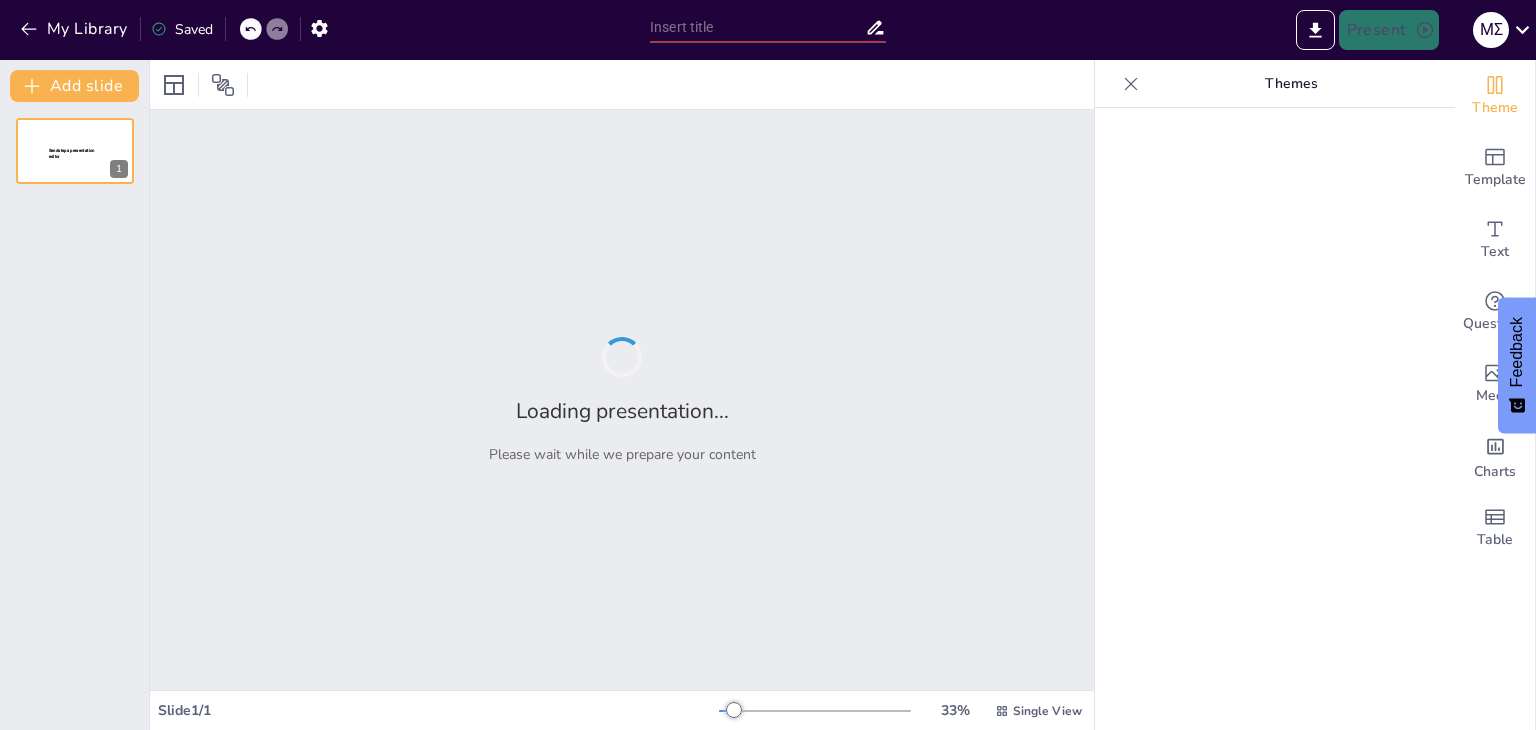 type on "Imported presentation_lignite_RES_full_academic.pptx" 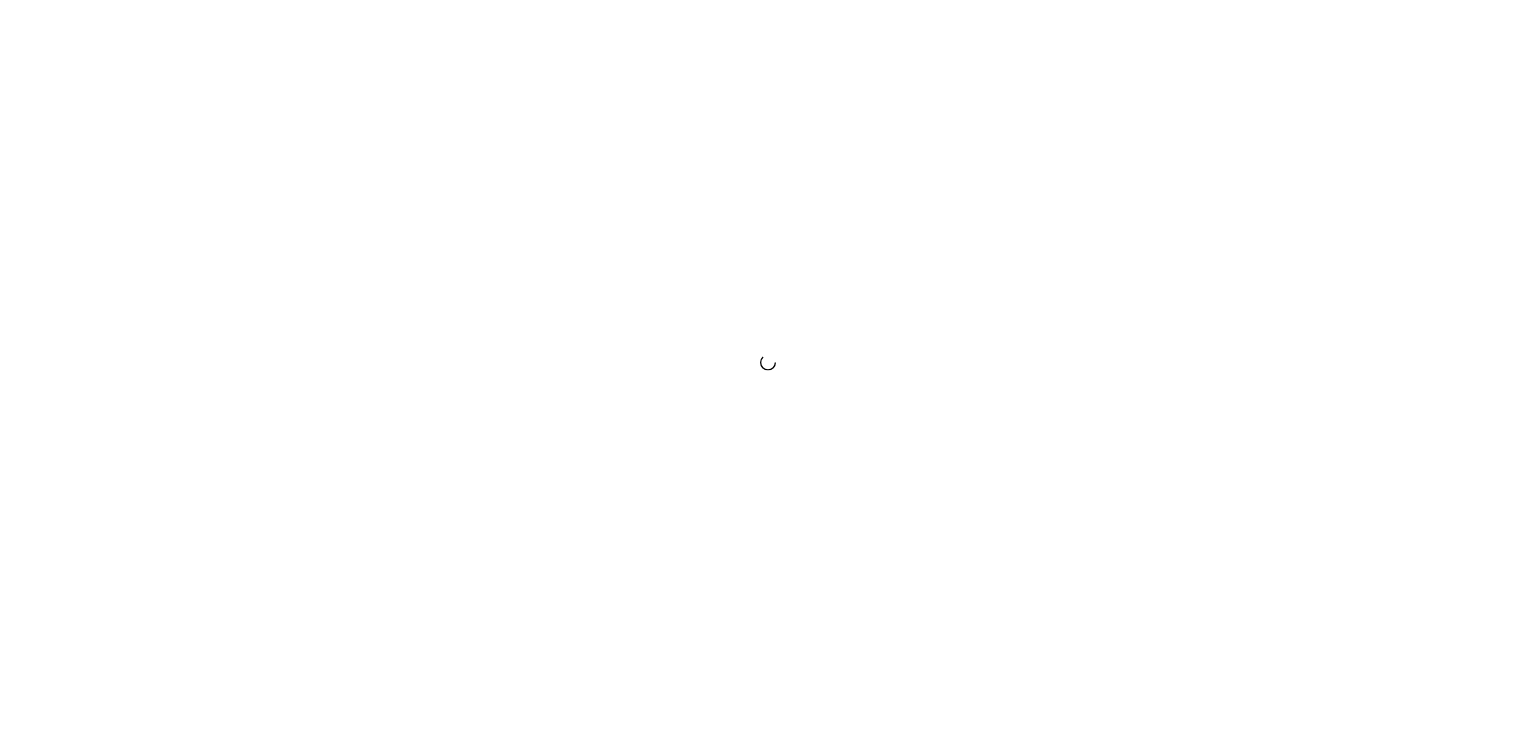 scroll, scrollTop: 0, scrollLeft: 0, axis: both 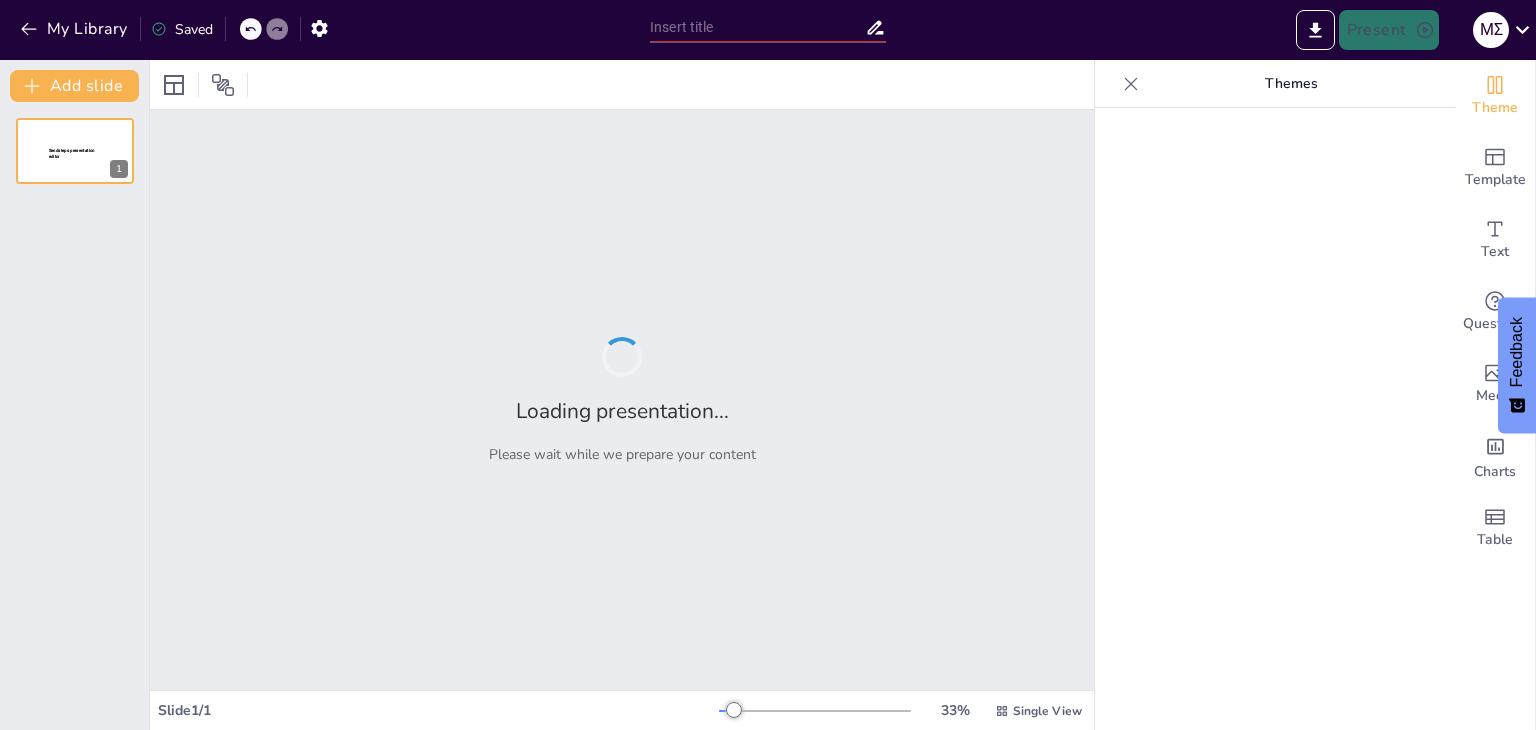 type on "Imported presentation_lignite_RES_full_academic.pptx" 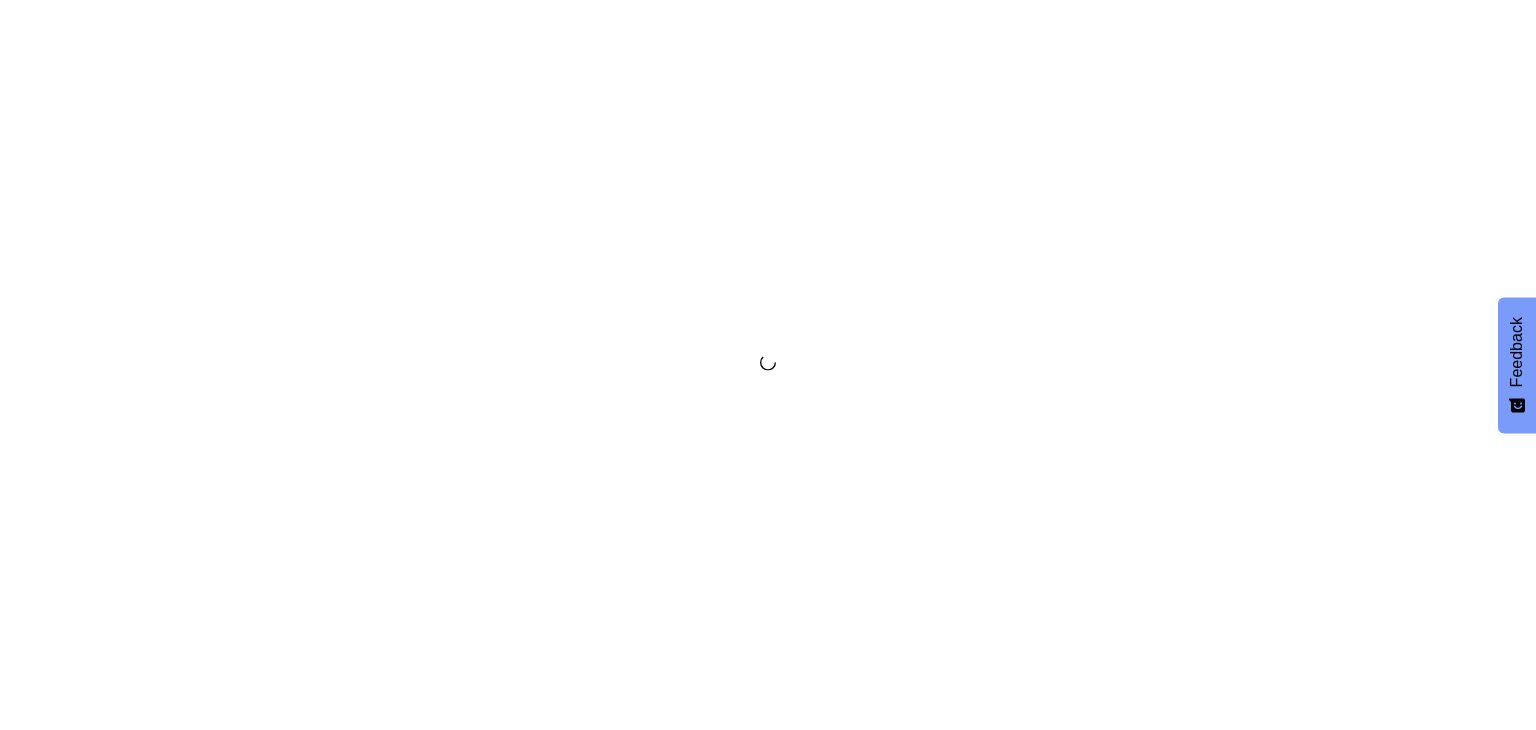scroll, scrollTop: 0, scrollLeft: 0, axis: both 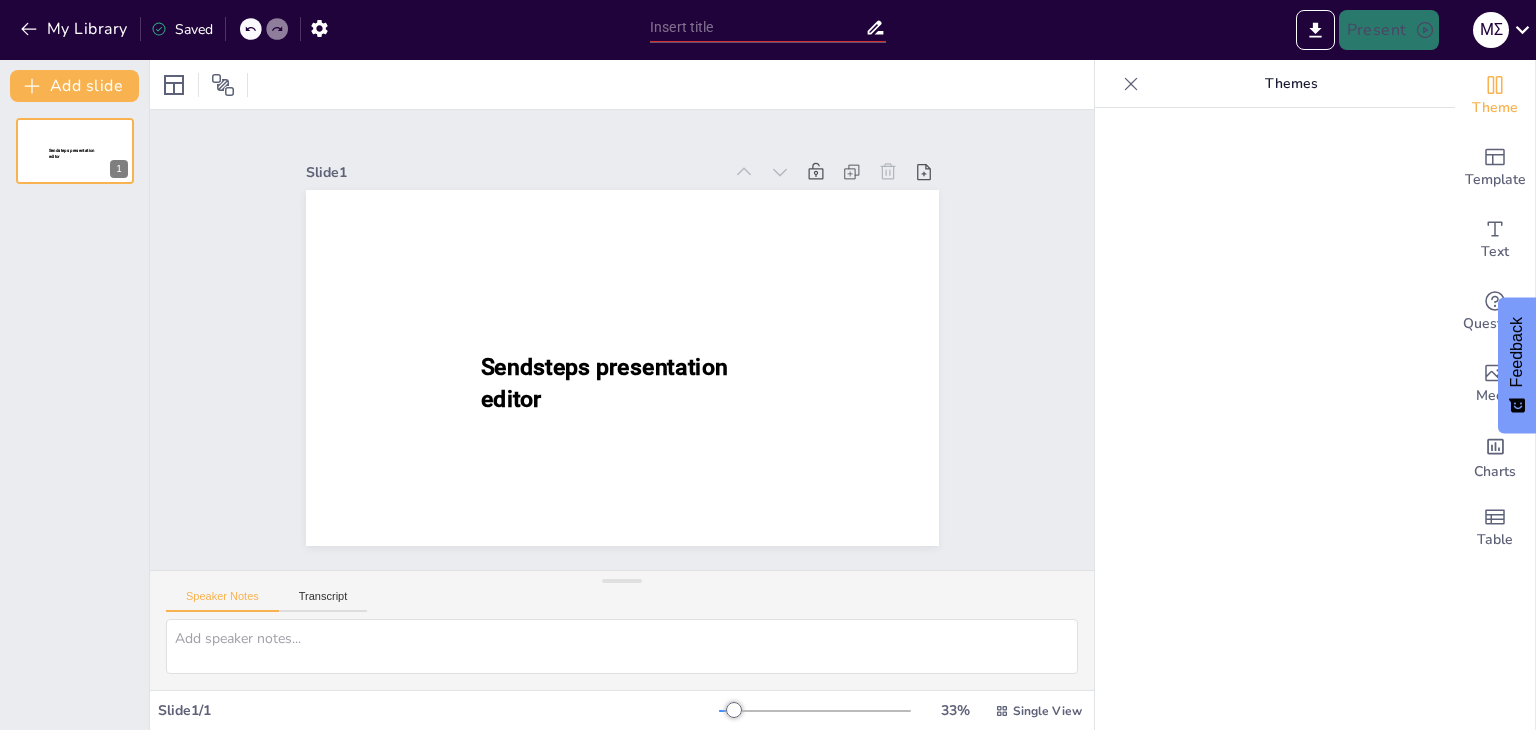 type on "Imported presentation_lignite_RES_full_academic.pptx" 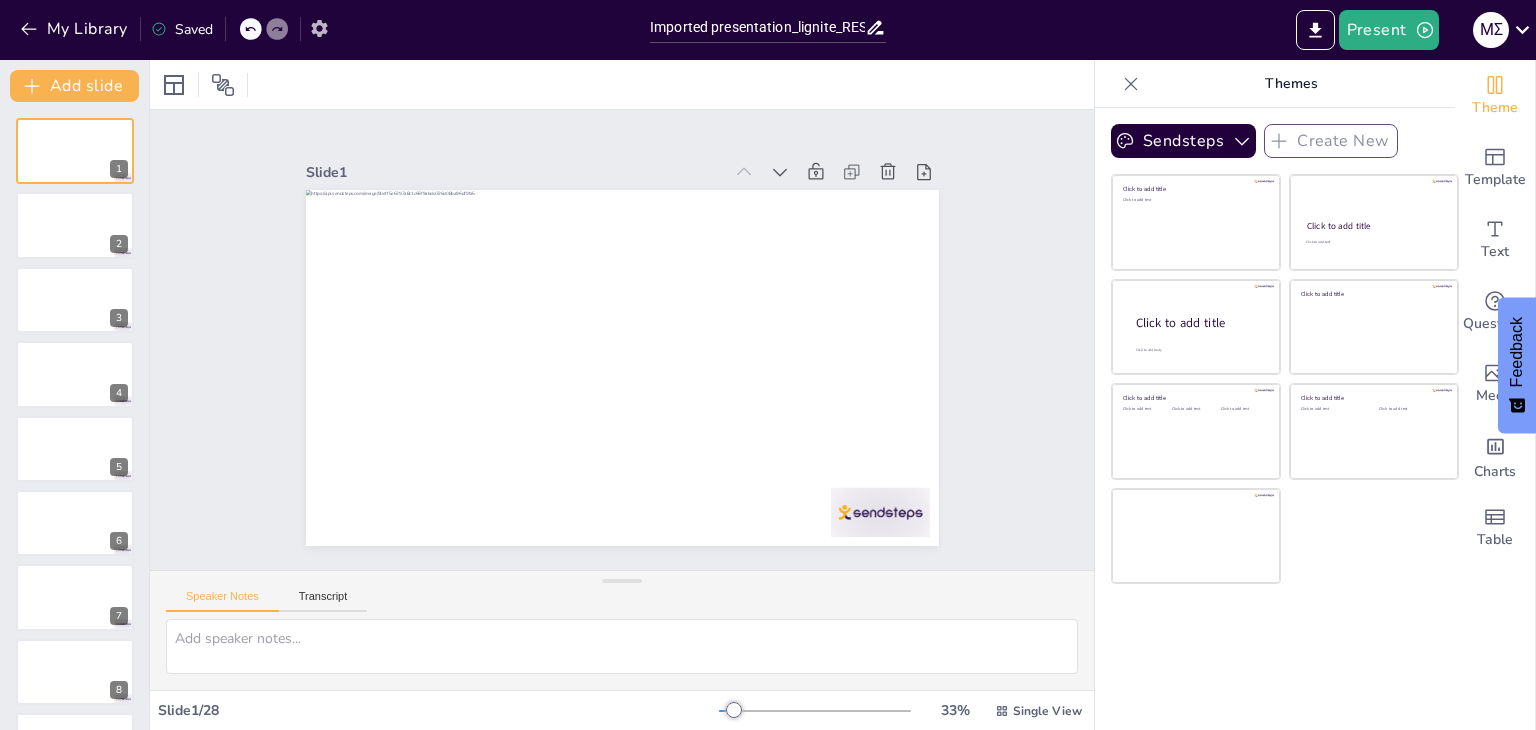 click 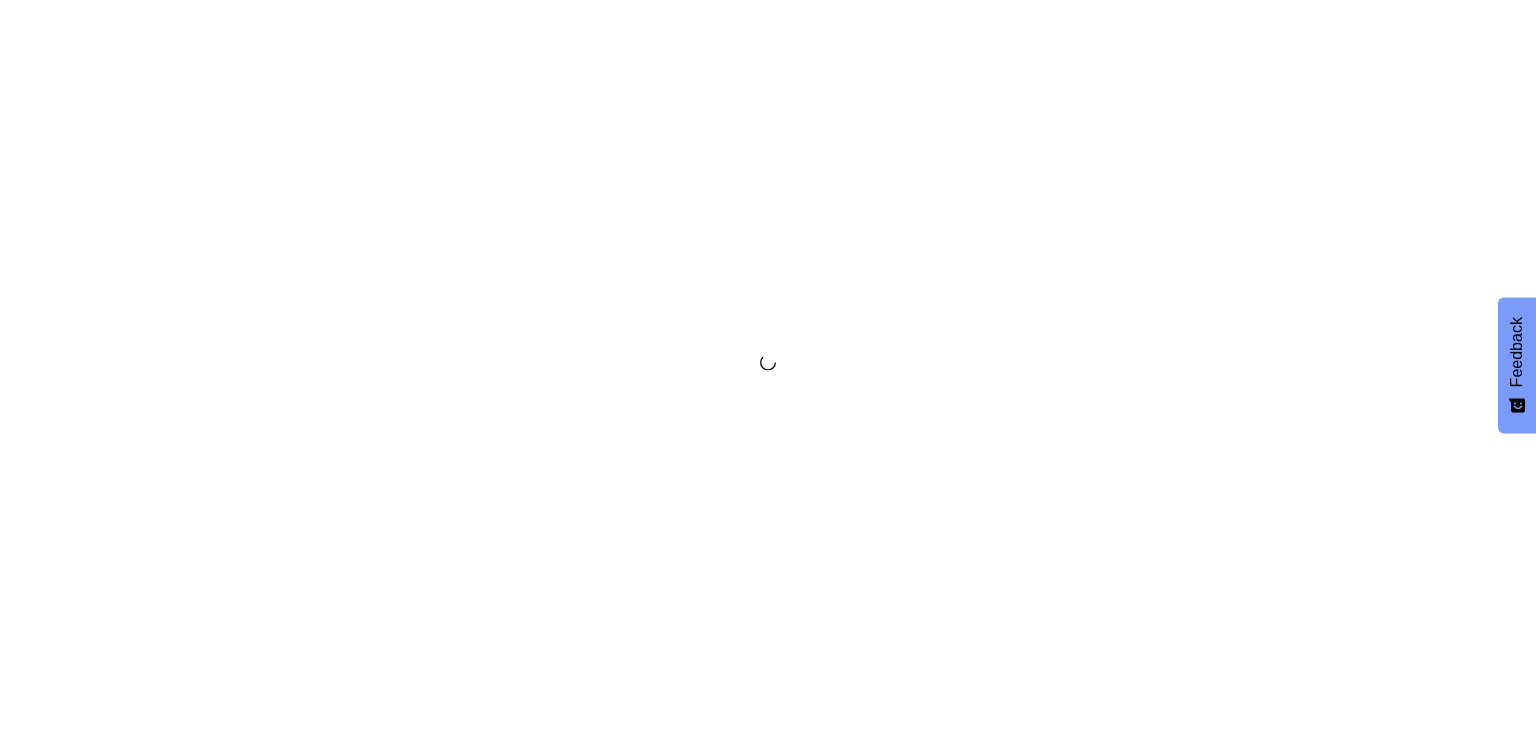 scroll, scrollTop: 0, scrollLeft: 0, axis: both 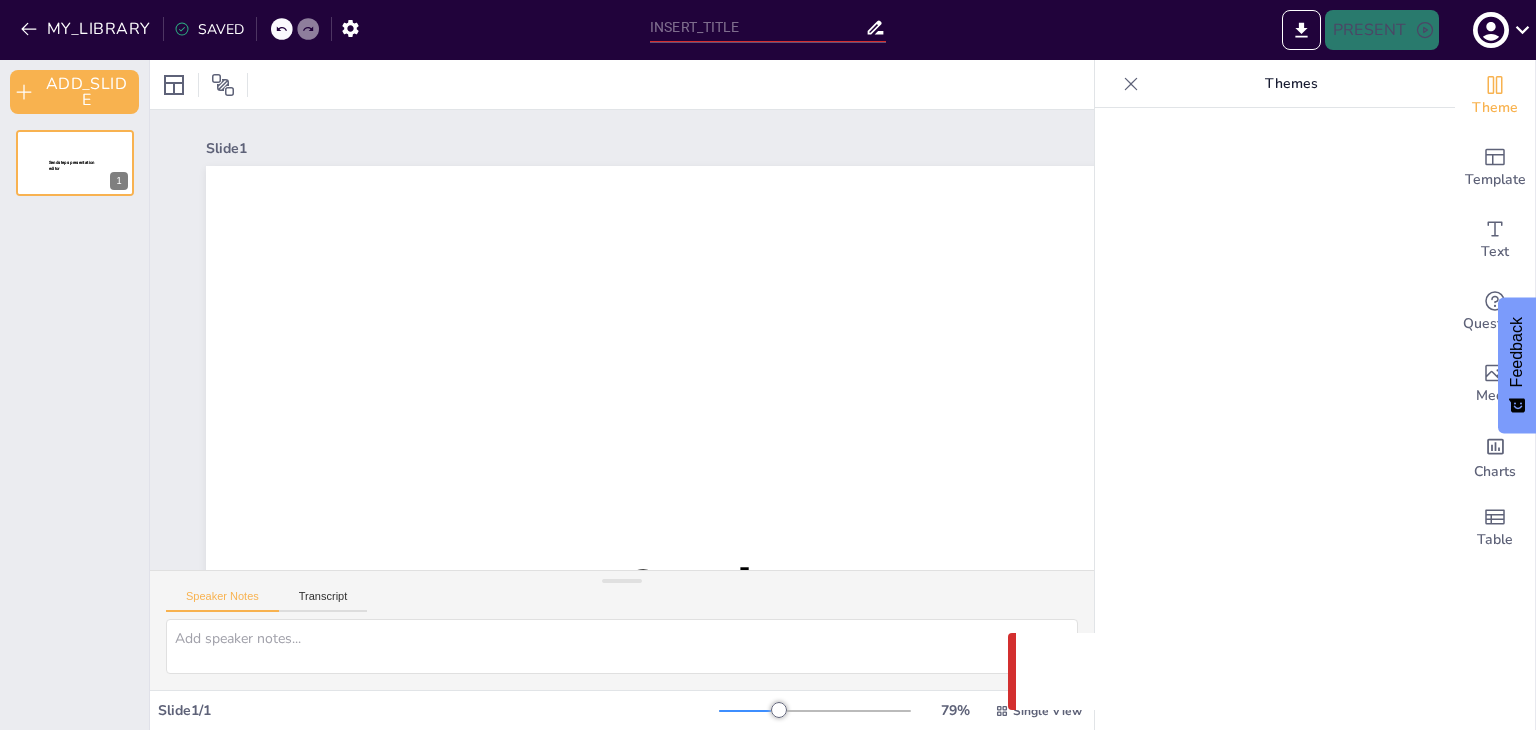 type on "Imported presentation_lignite_RES_full_academic.pptx" 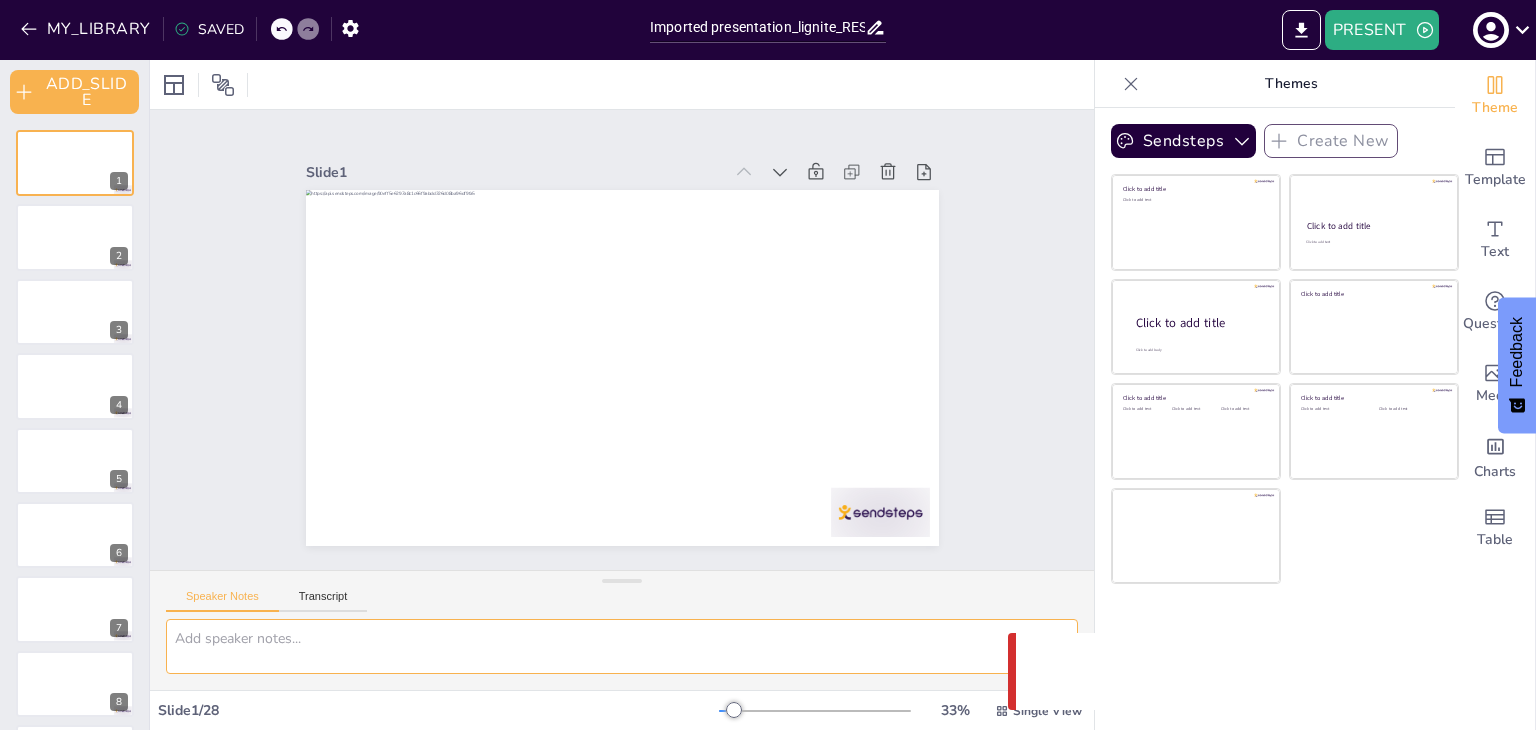 click at bounding box center (622, 646) 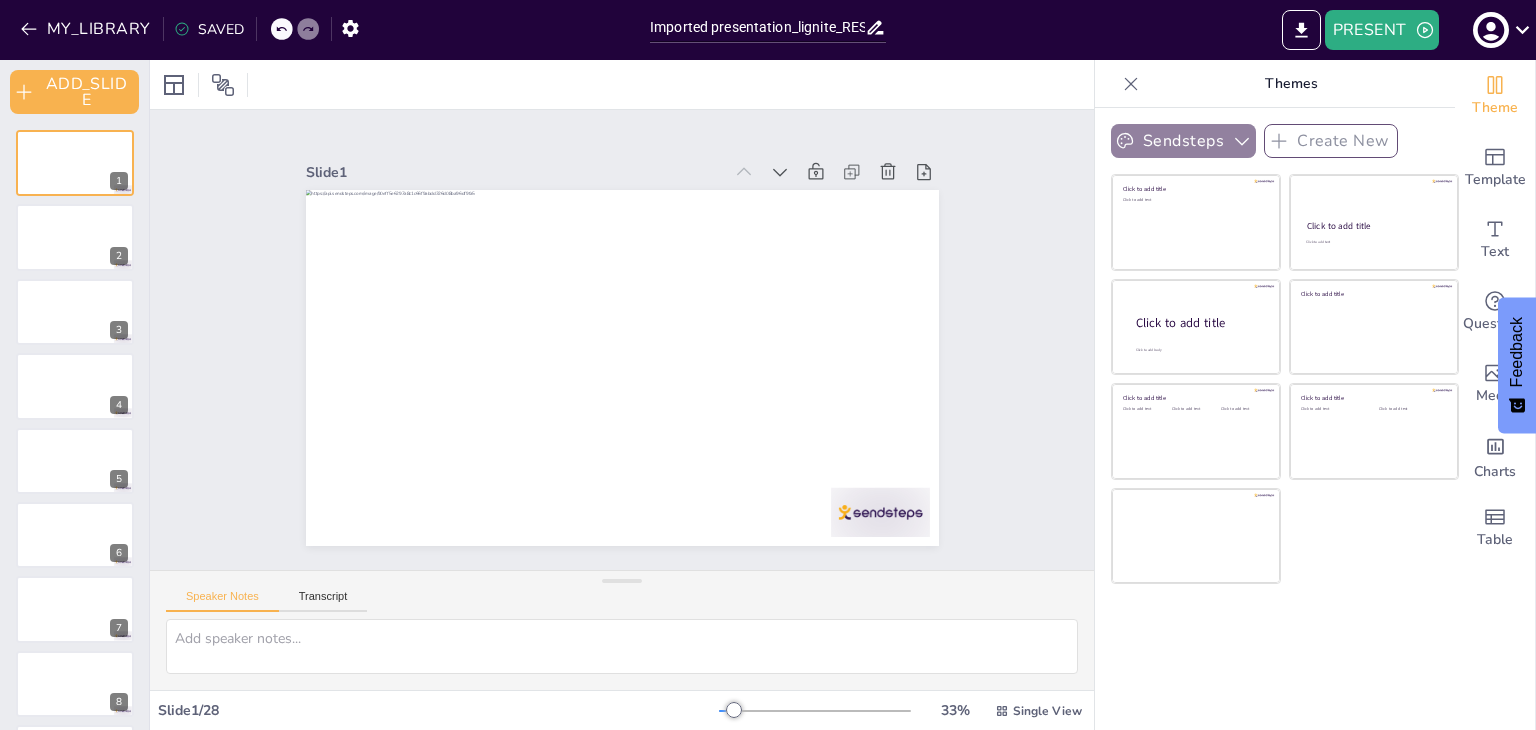 click on "Sendsteps" at bounding box center [1183, 141] 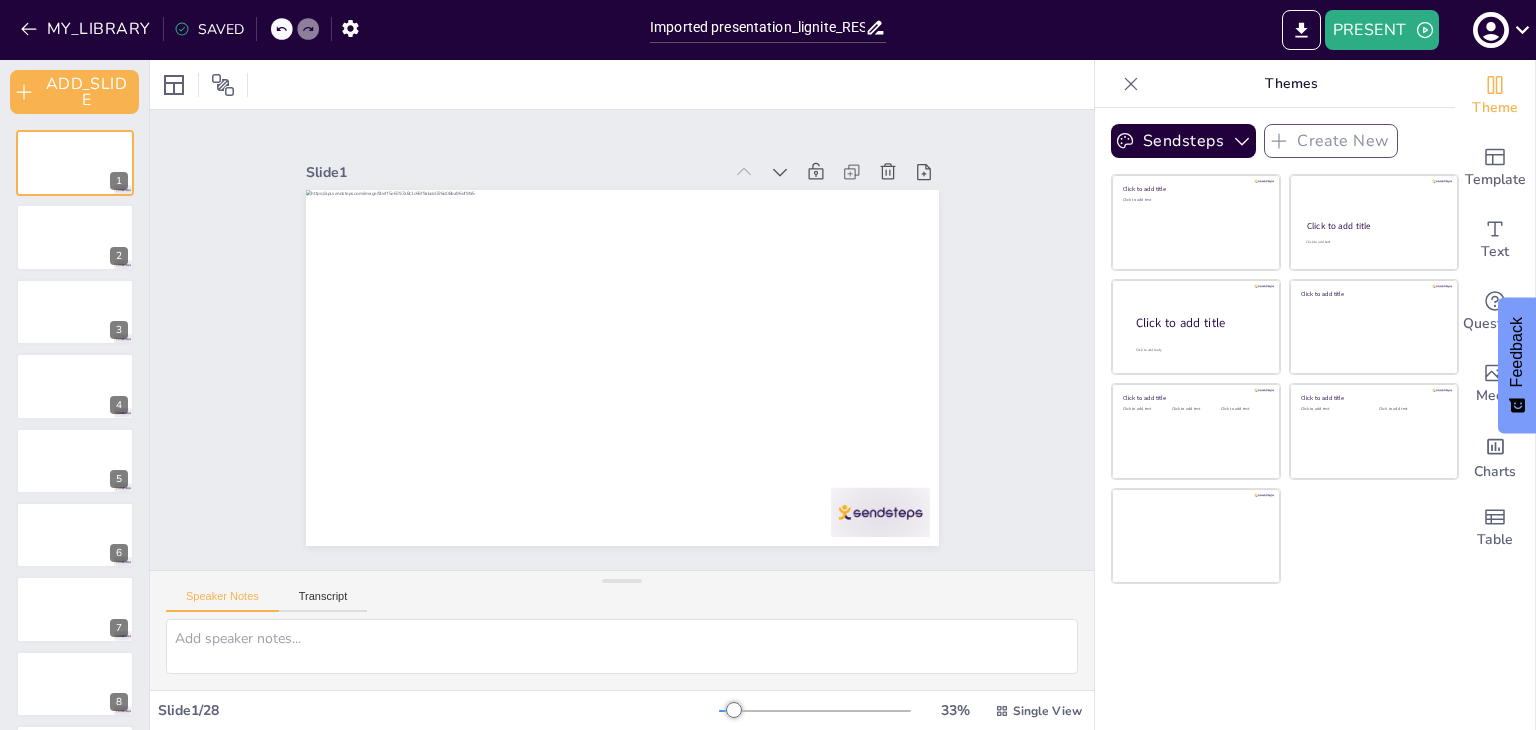 click on "Themes" at bounding box center [1291, 84] 